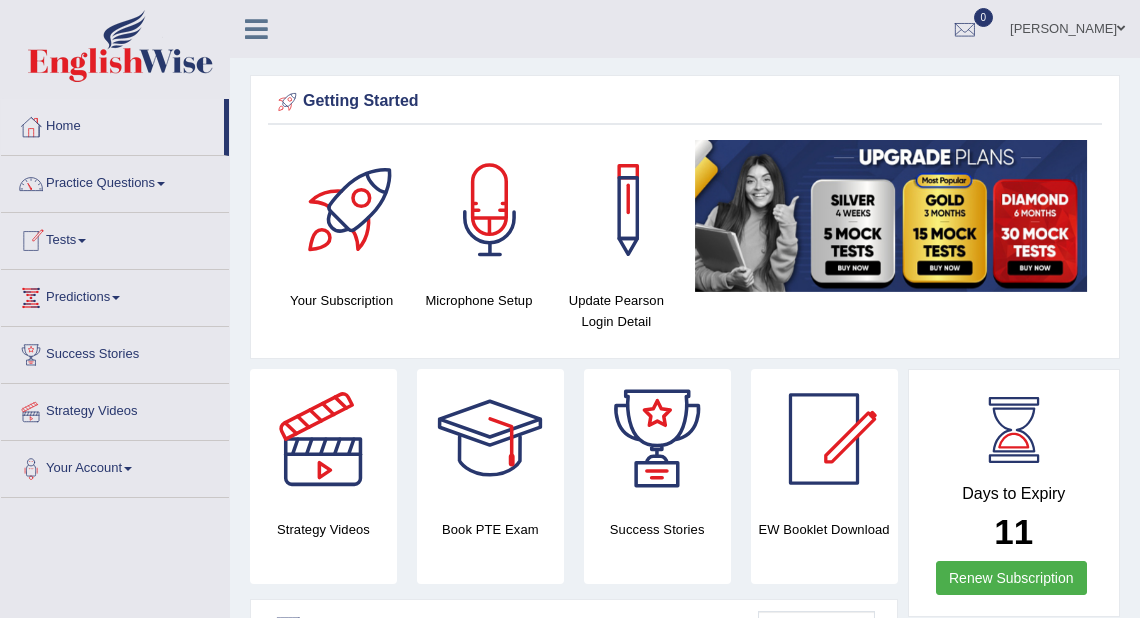 scroll, scrollTop: 0, scrollLeft: 0, axis: both 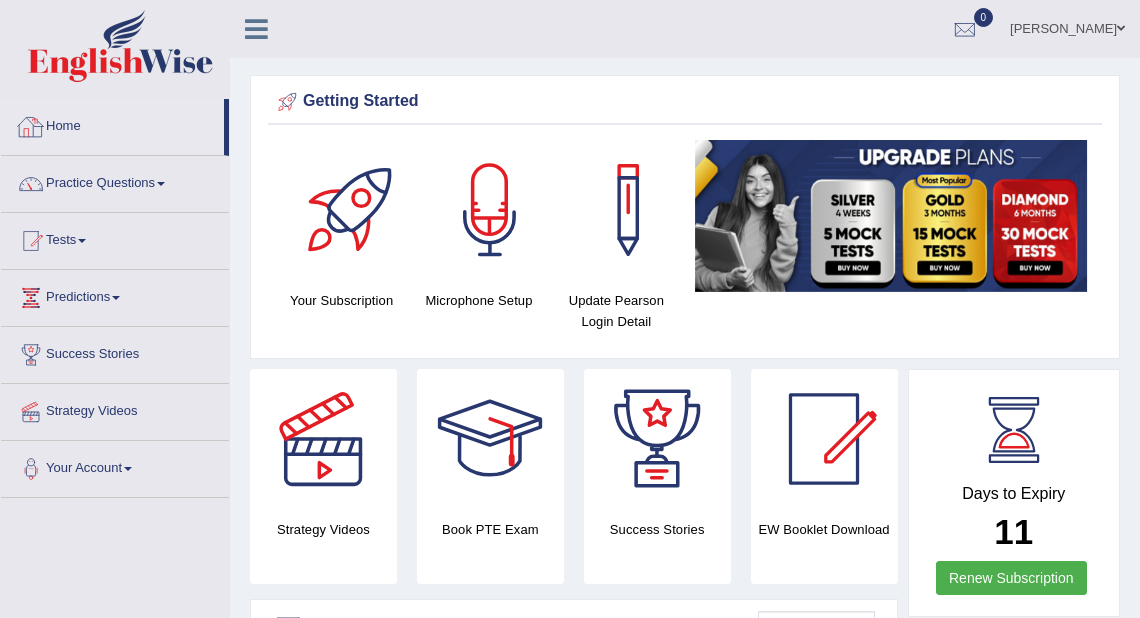 click on "Home" at bounding box center [112, 124] 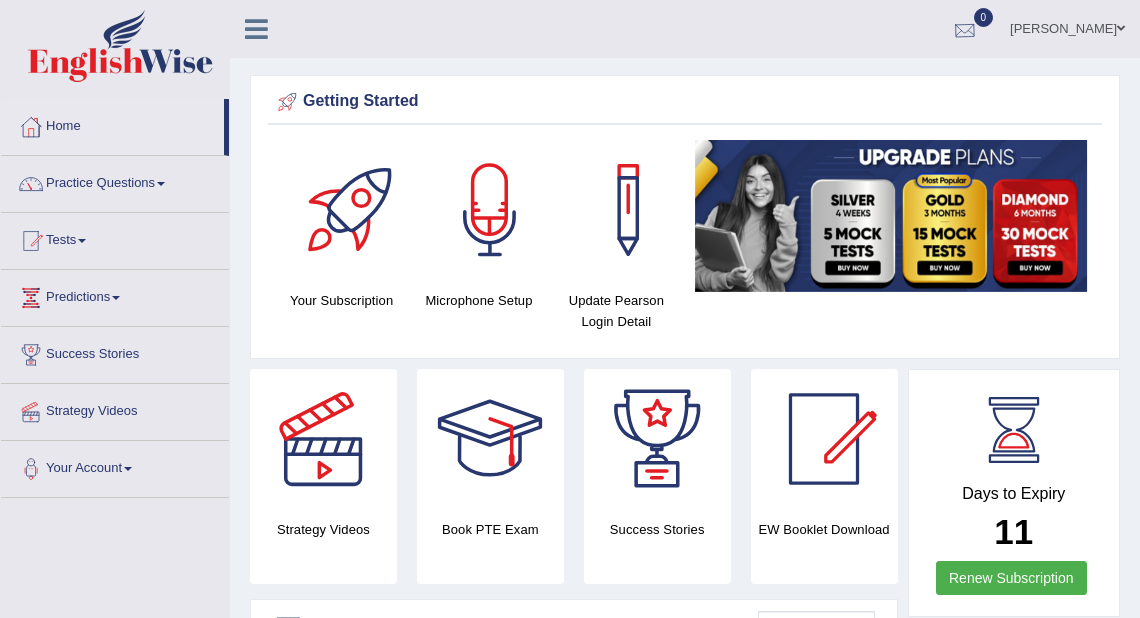 scroll, scrollTop: 0, scrollLeft: 0, axis: both 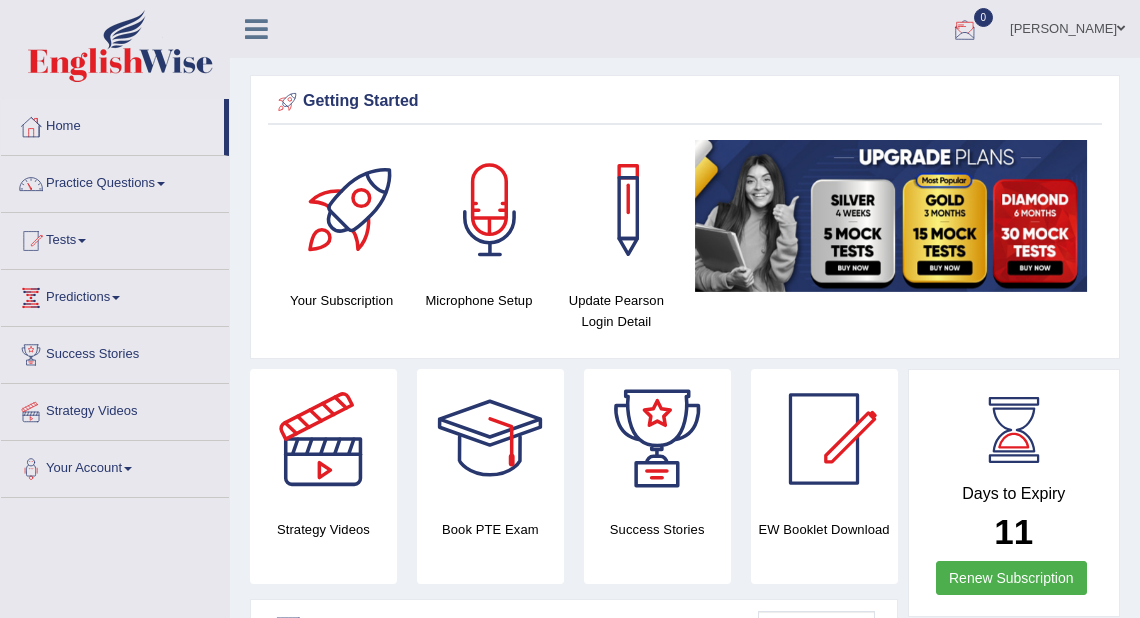 click at bounding box center [965, 30] 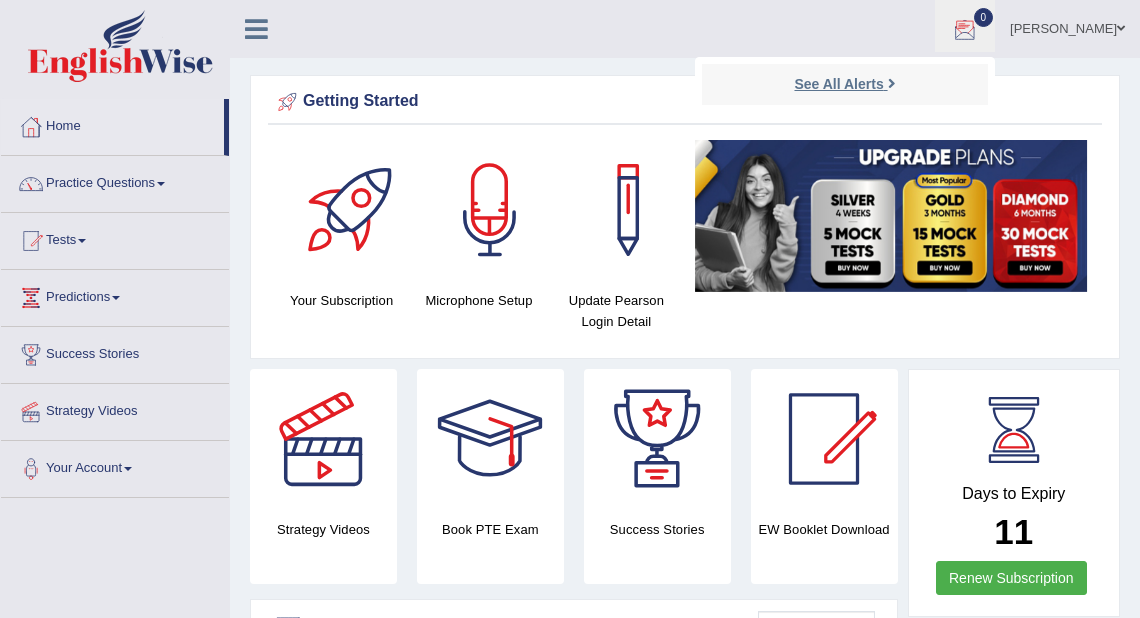 click on "See All Alerts" at bounding box center [844, 84] 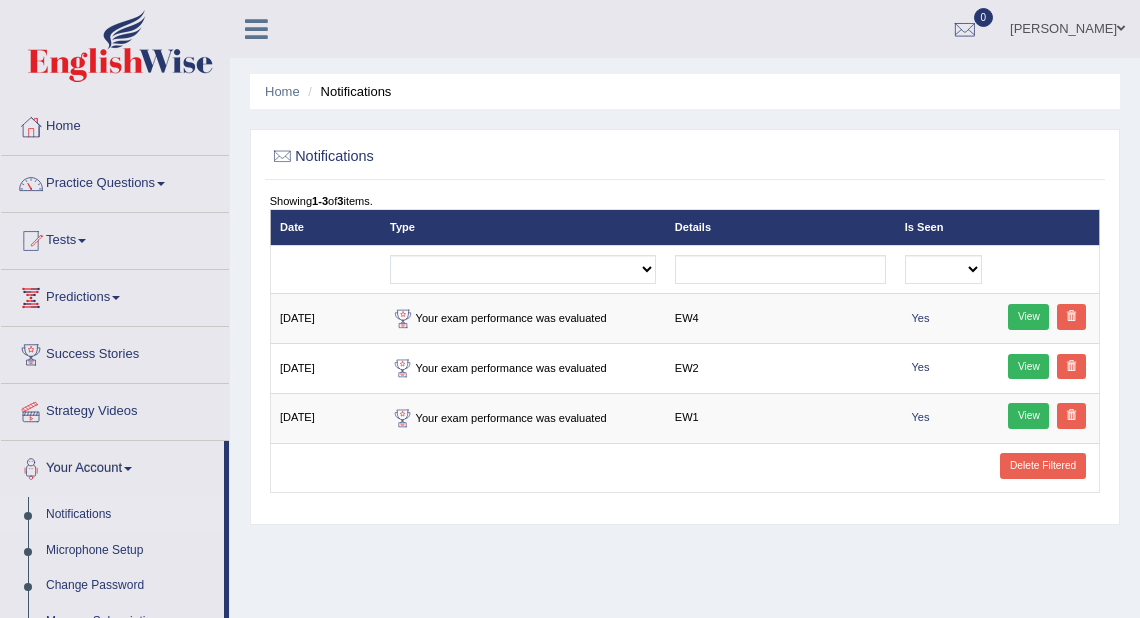 scroll, scrollTop: 0, scrollLeft: 0, axis: both 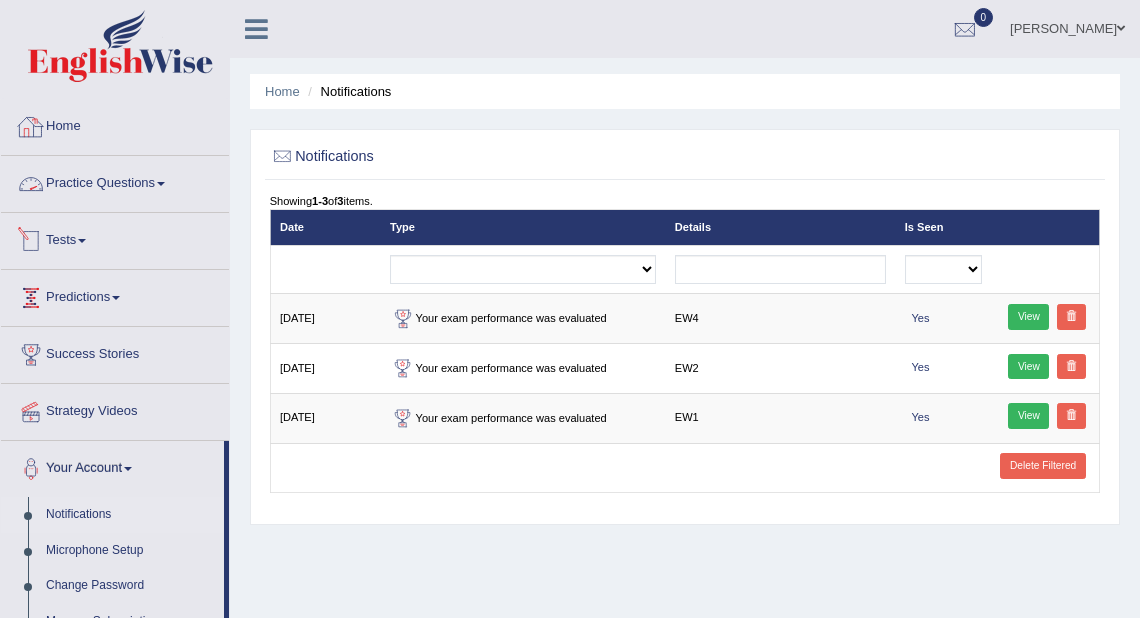 click on "Home" at bounding box center [115, 124] 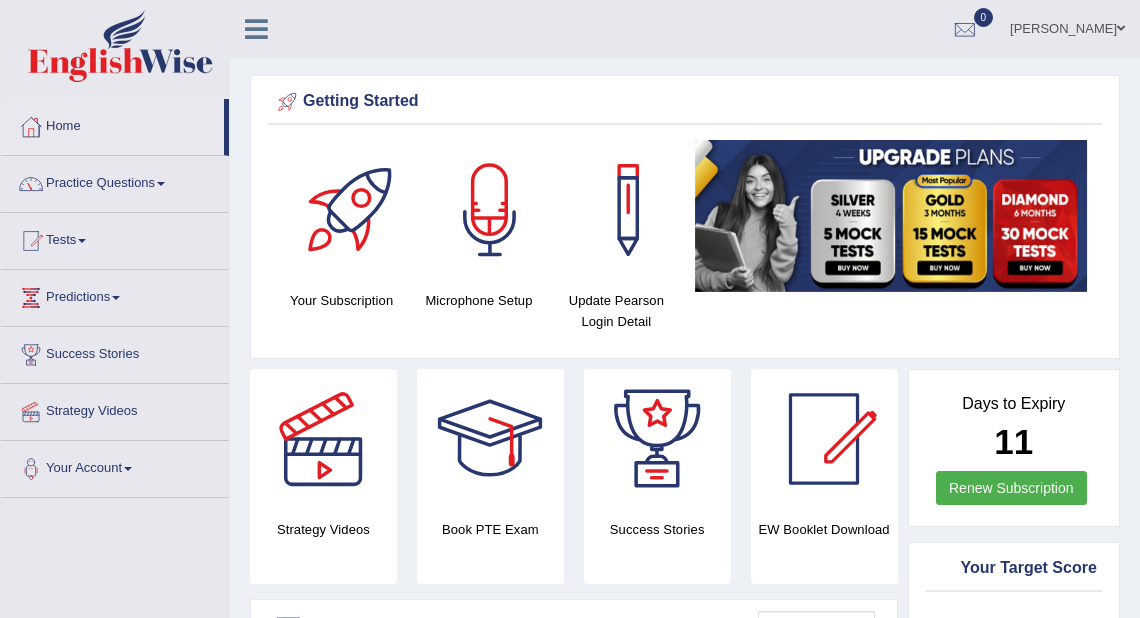 scroll, scrollTop: 0, scrollLeft: 0, axis: both 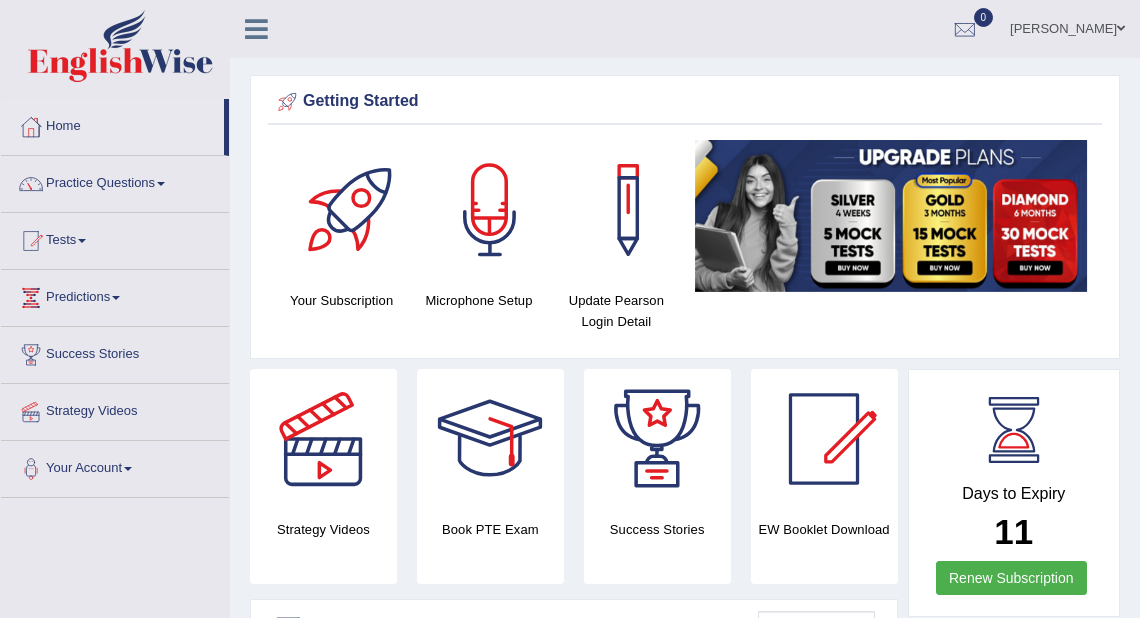 click on "[PERSON_NAME]" at bounding box center (1067, 26) 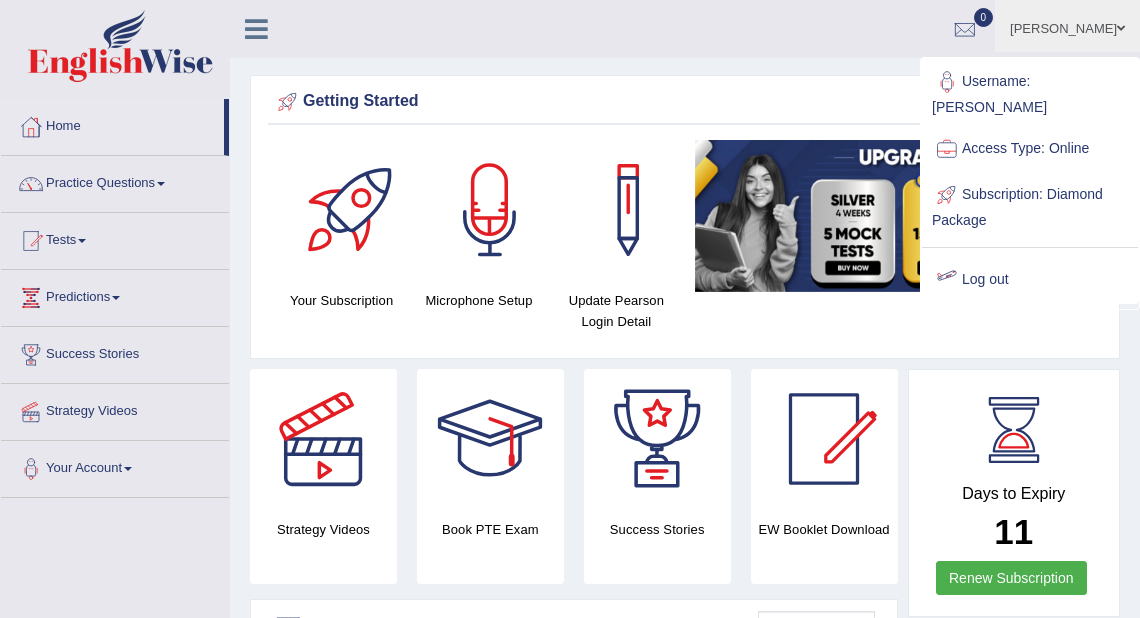 click on "Log out" at bounding box center [1030, 280] 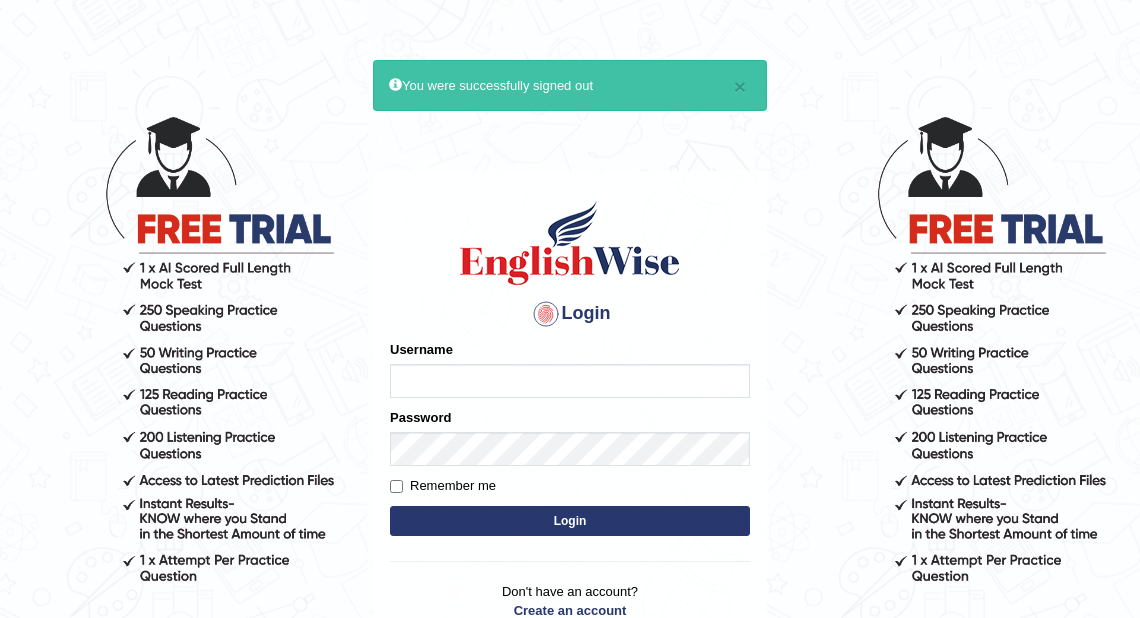 scroll, scrollTop: 0, scrollLeft: 0, axis: both 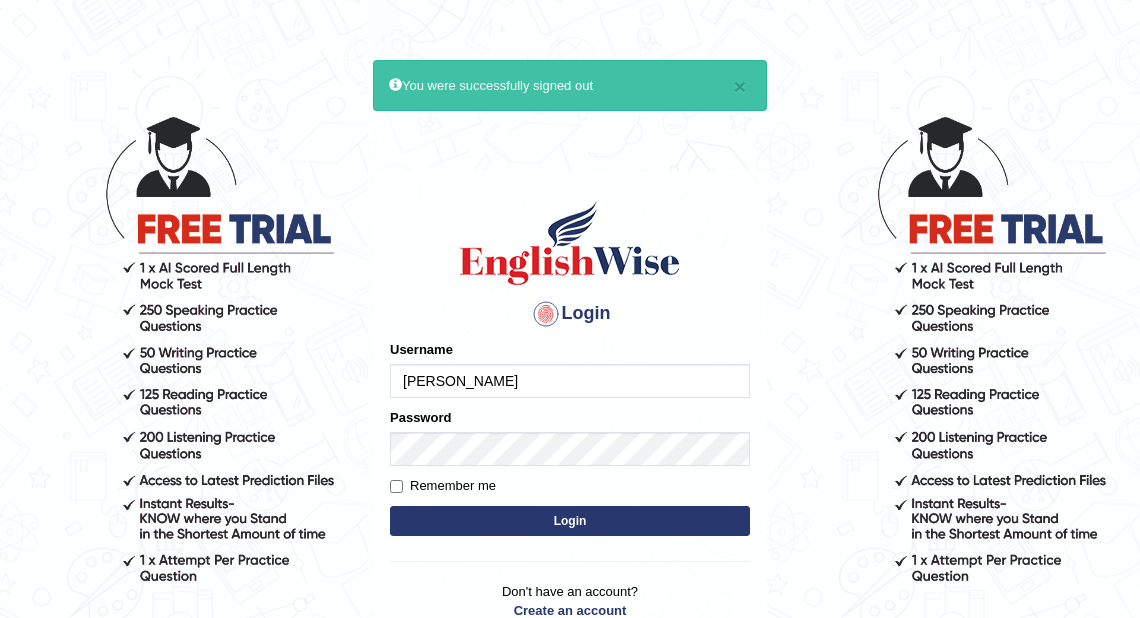 type on "Rodis" 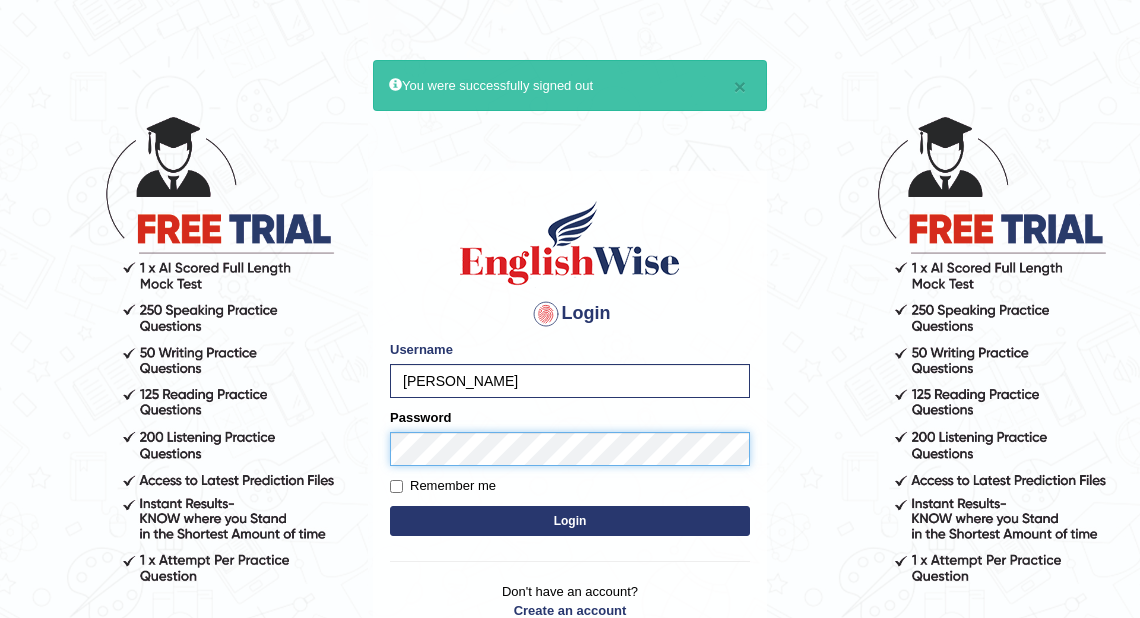 click on "Login" at bounding box center (570, 521) 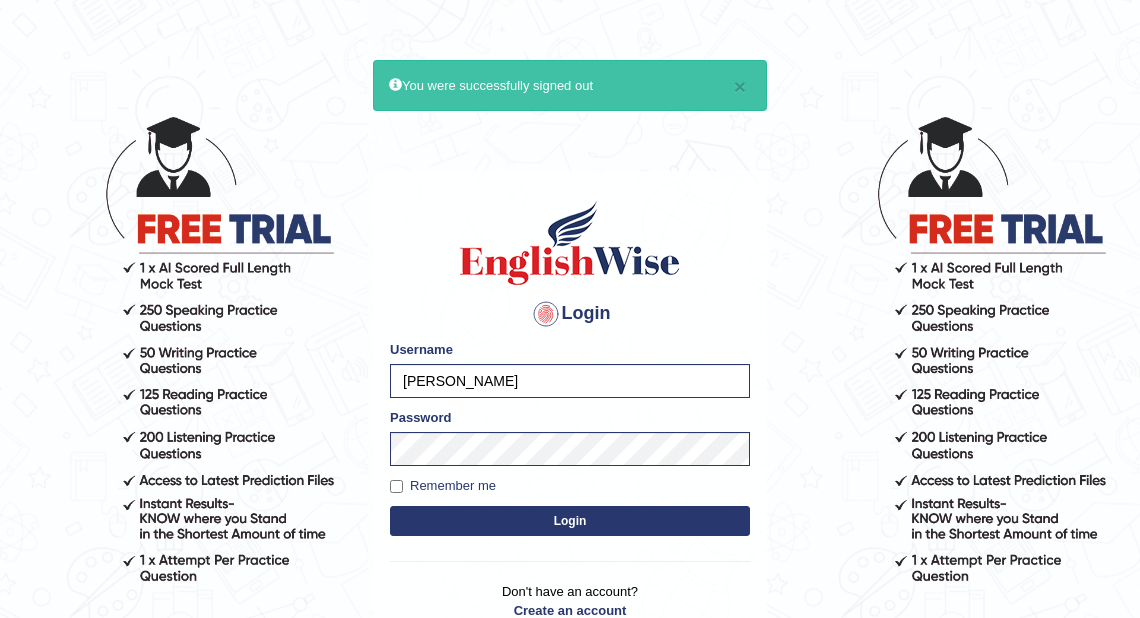 click on "Login" at bounding box center [570, 521] 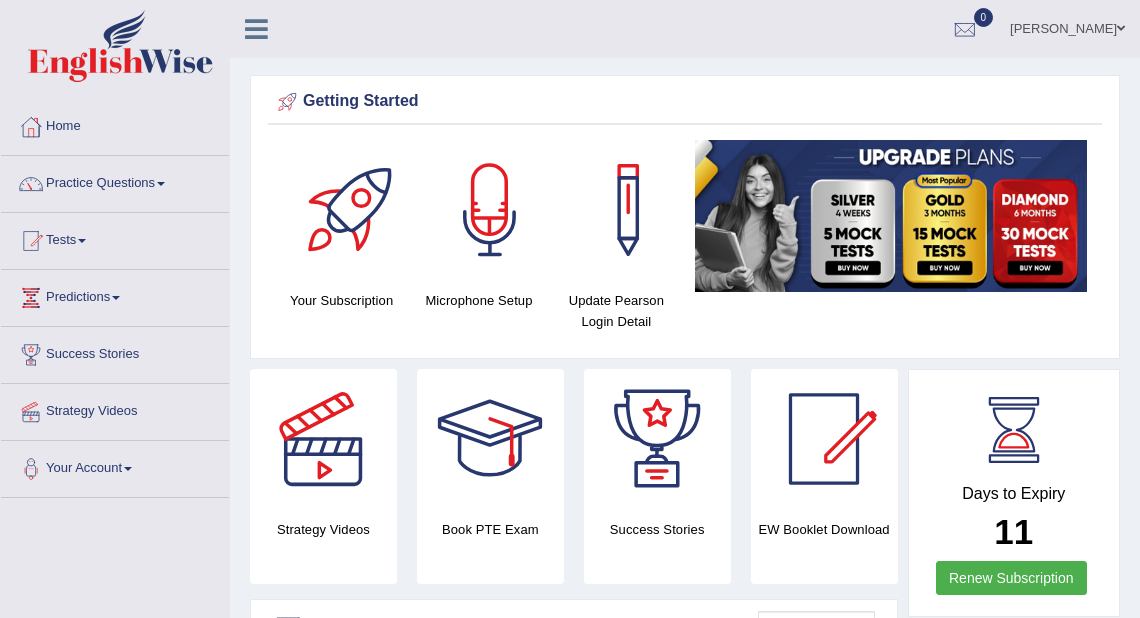 scroll, scrollTop: 0, scrollLeft: 0, axis: both 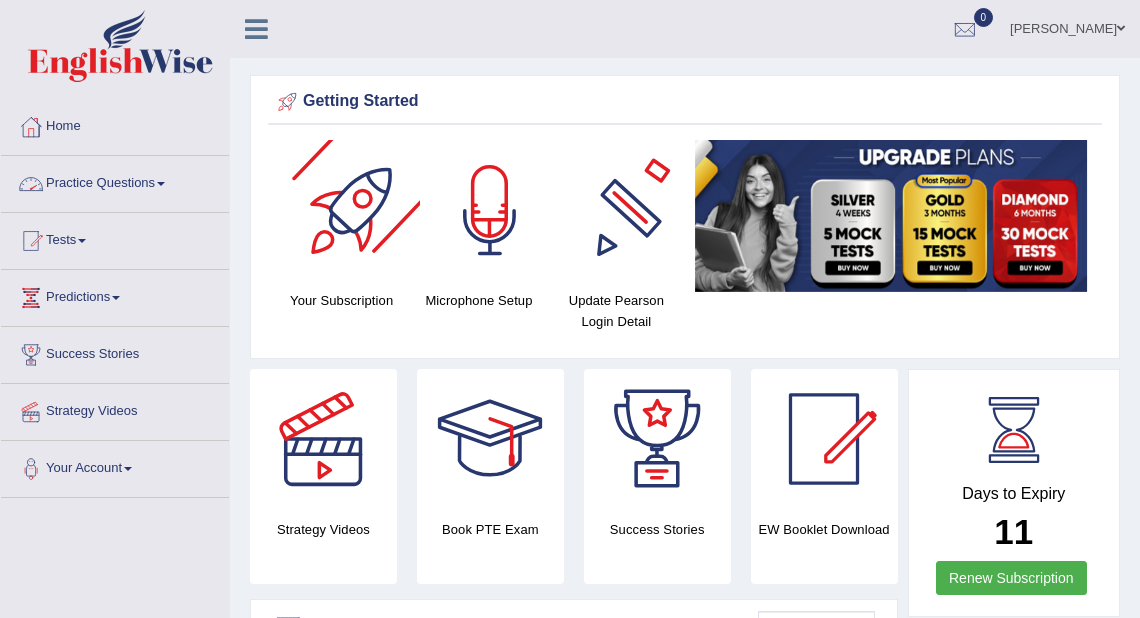 click on "Practice Questions" at bounding box center (115, 181) 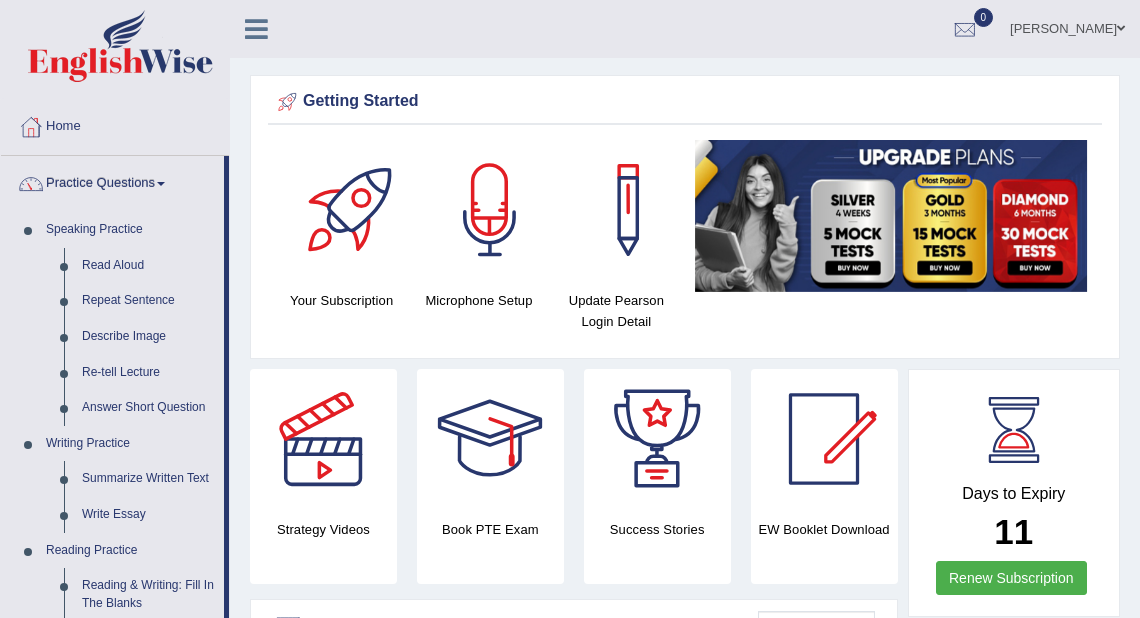 drag, startPoint x: 226, startPoint y: 355, endPoint x: 236, endPoint y: 421, distance: 66.75328 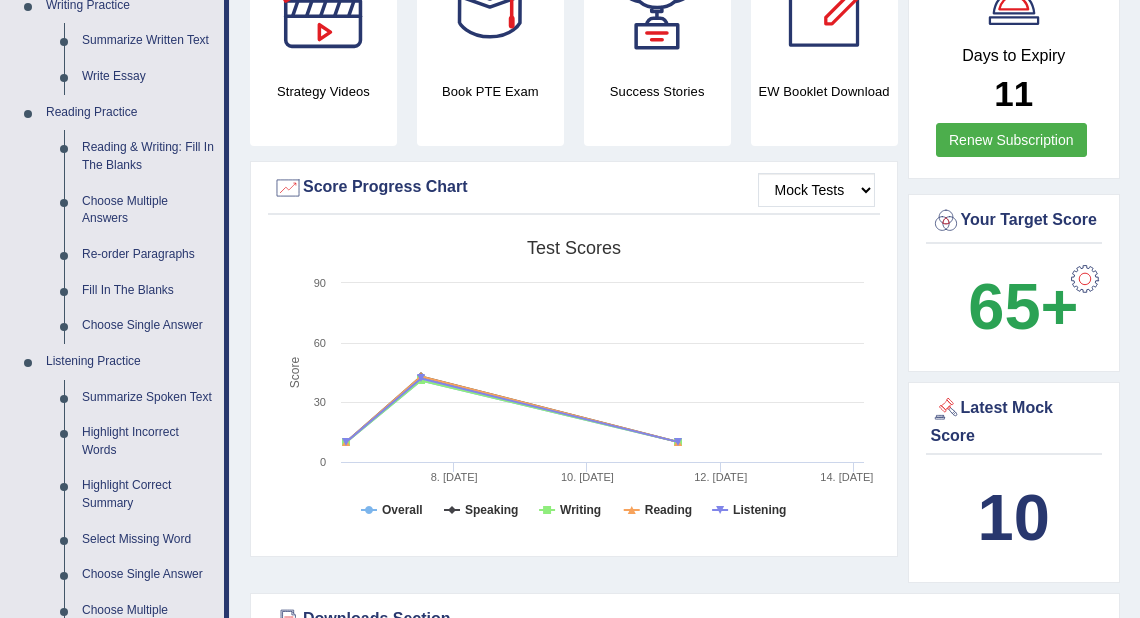 scroll, scrollTop: 640, scrollLeft: 0, axis: vertical 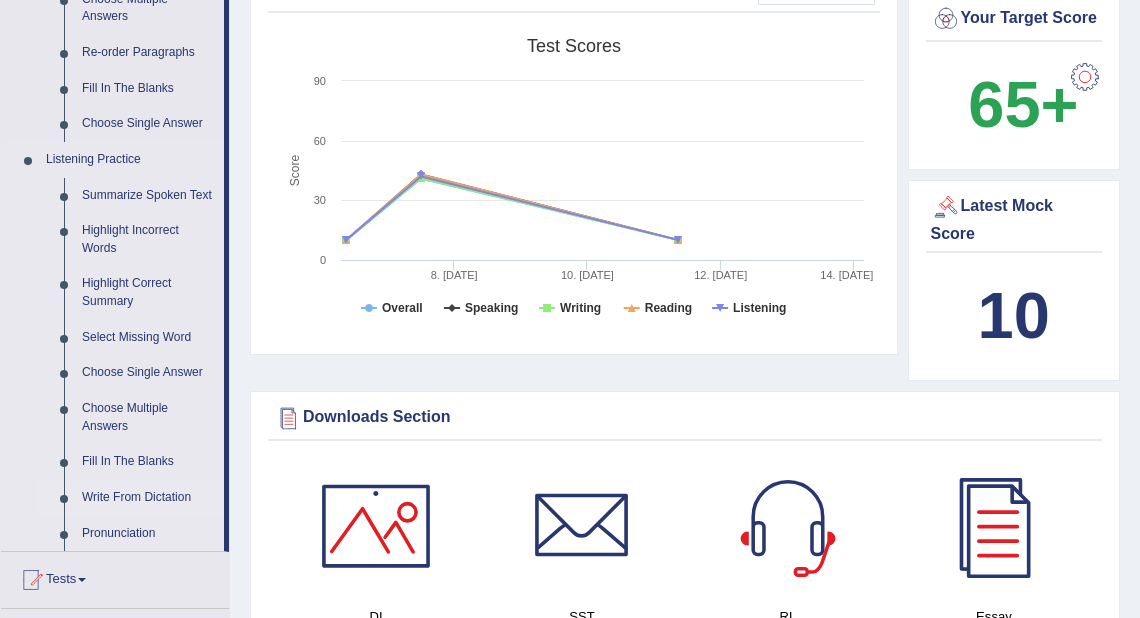click on "Write From Dictation" at bounding box center [148, 498] 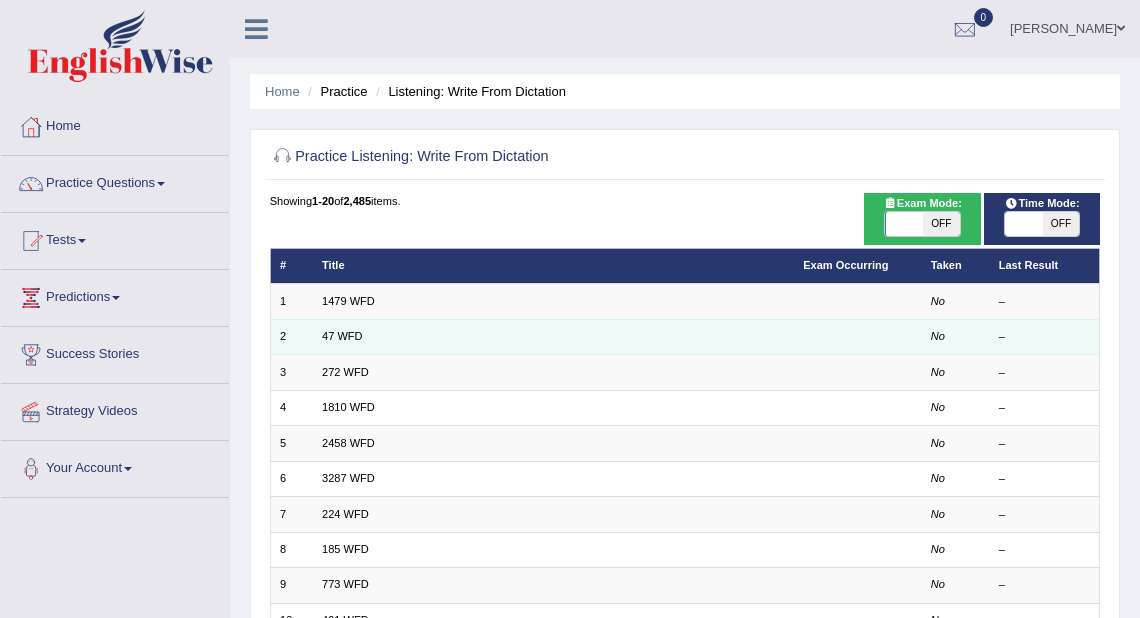 scroll, scrollTop: 0, scrollLeft: 0, axis: both 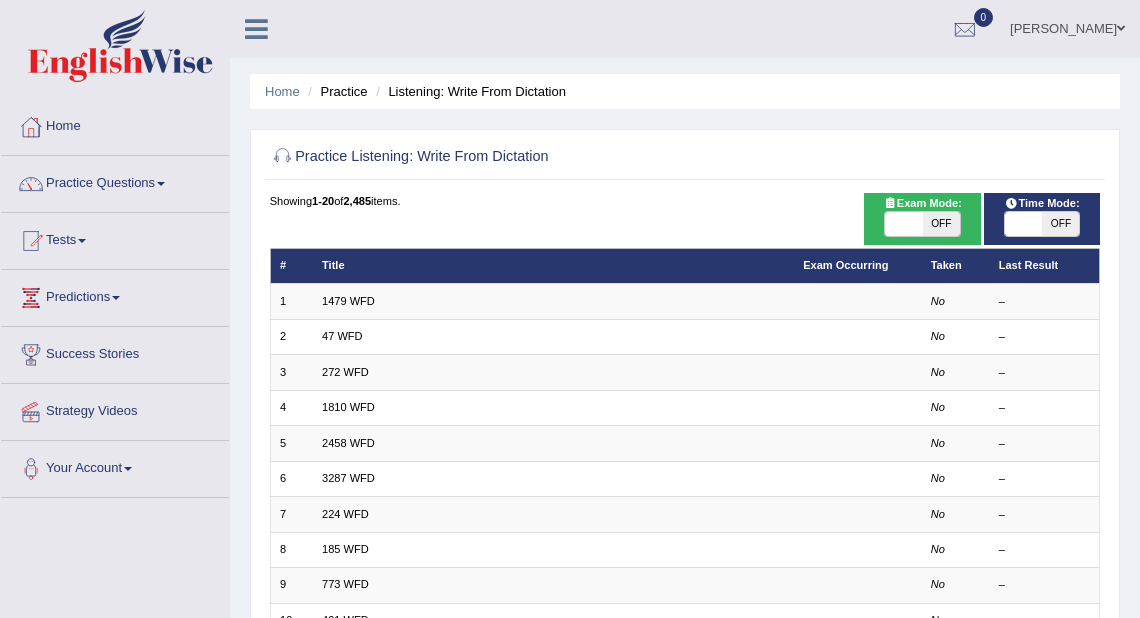 click on "OFF" at bounding box center (941, 224) 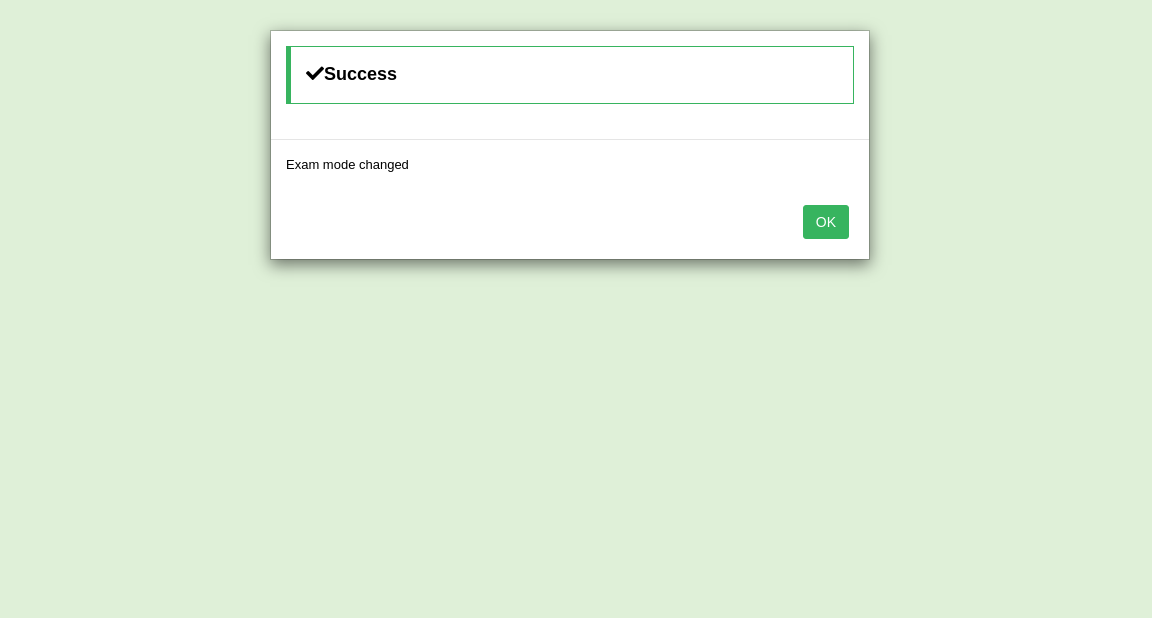 click on "Success Exam mode changed OK" at bounding box center (576, 309) 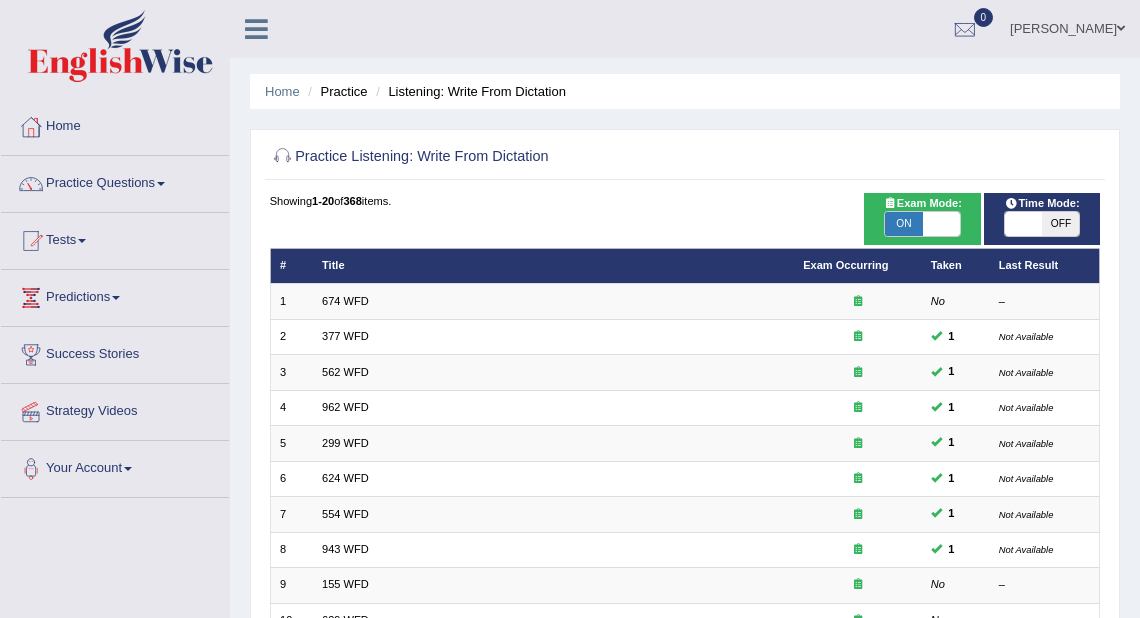 scroll, scrollTop: 0, scrollLeft: 0, axis: both 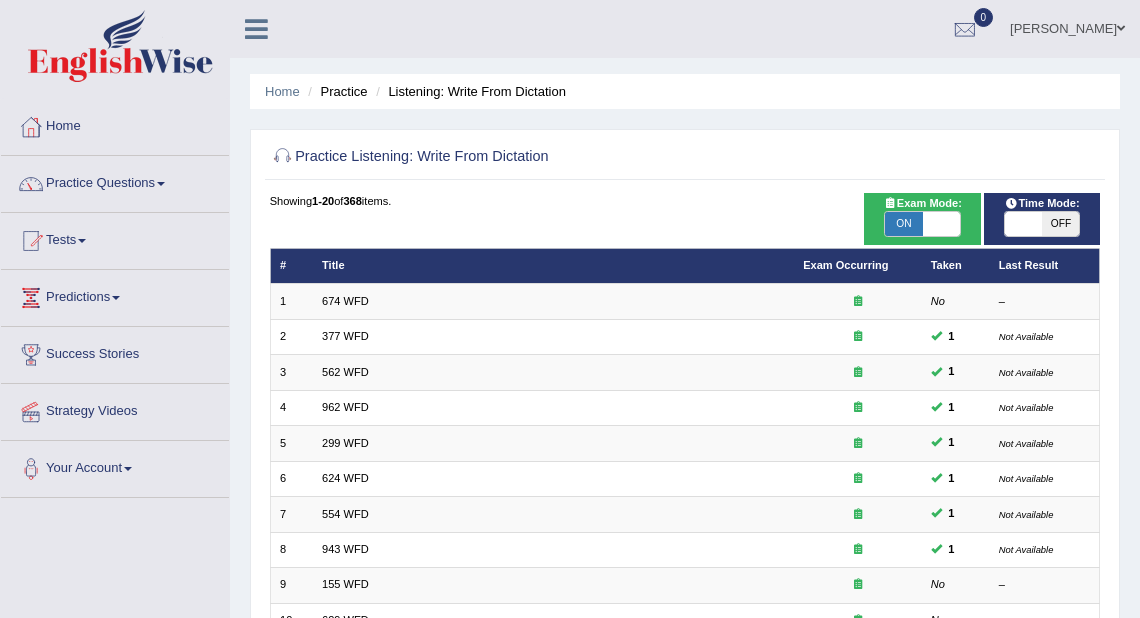 click on "OFF" at bounding box center (1060, 224) 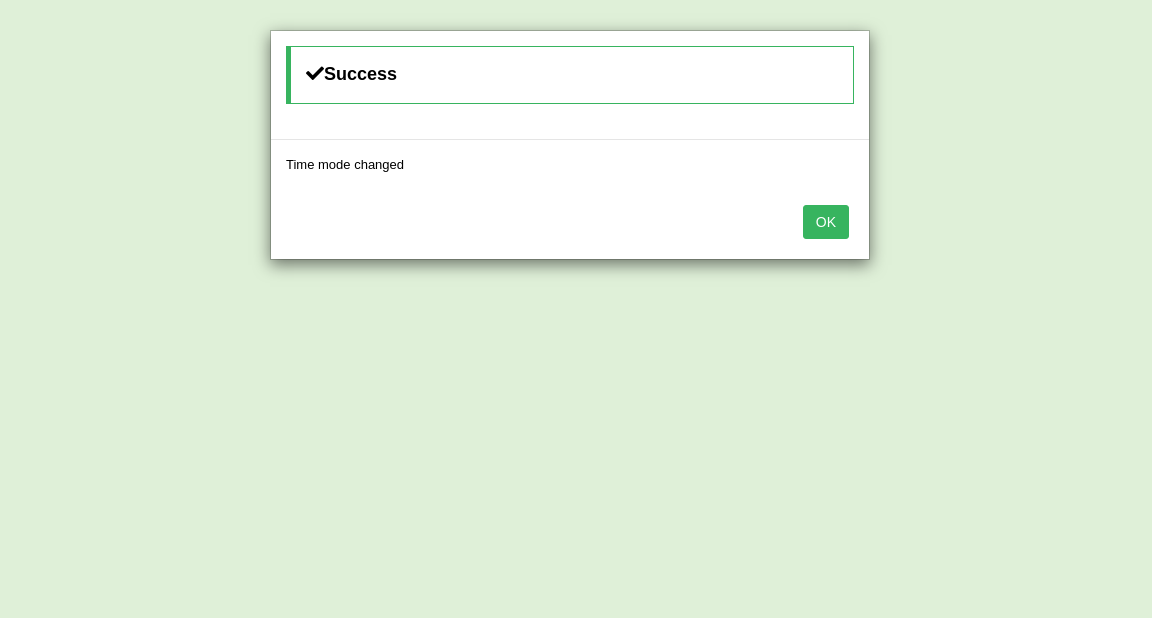 click on "OK" at bounding box center [826, 222] 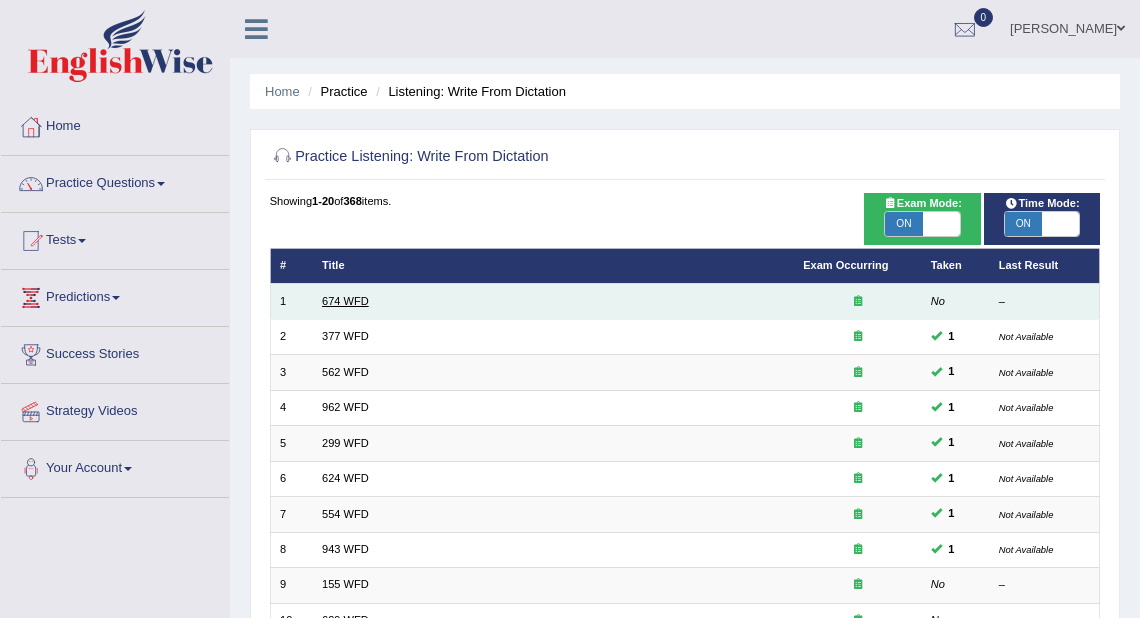 click on "674 WFD" at bounding box center [345, 301] 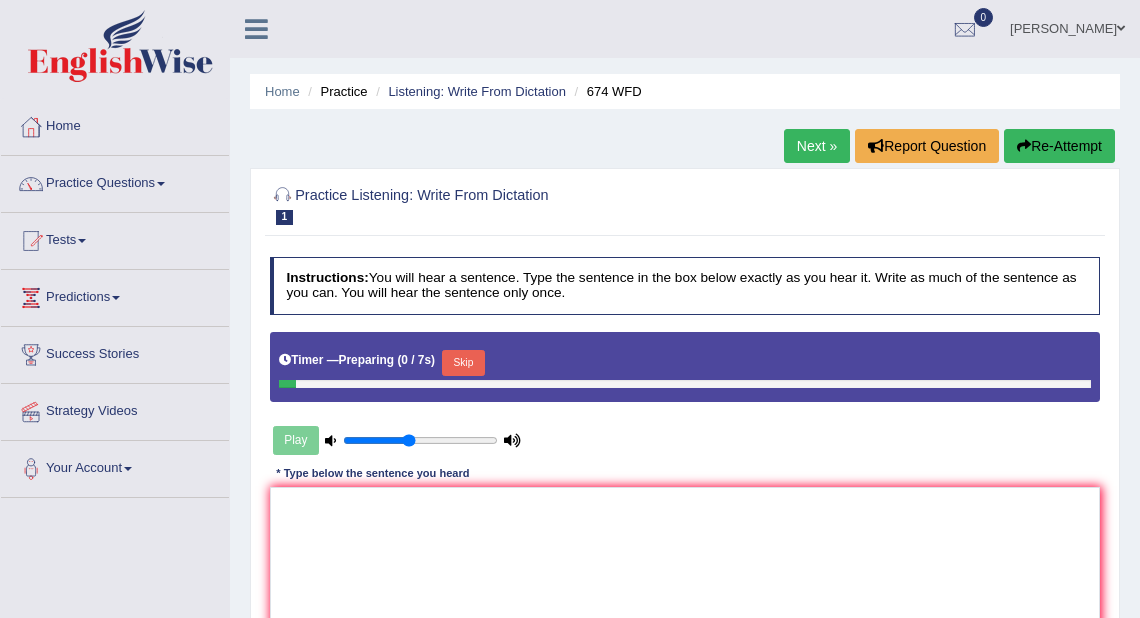 scroll, scrollTop: 80, scrollLeft: 0, axis: vertical 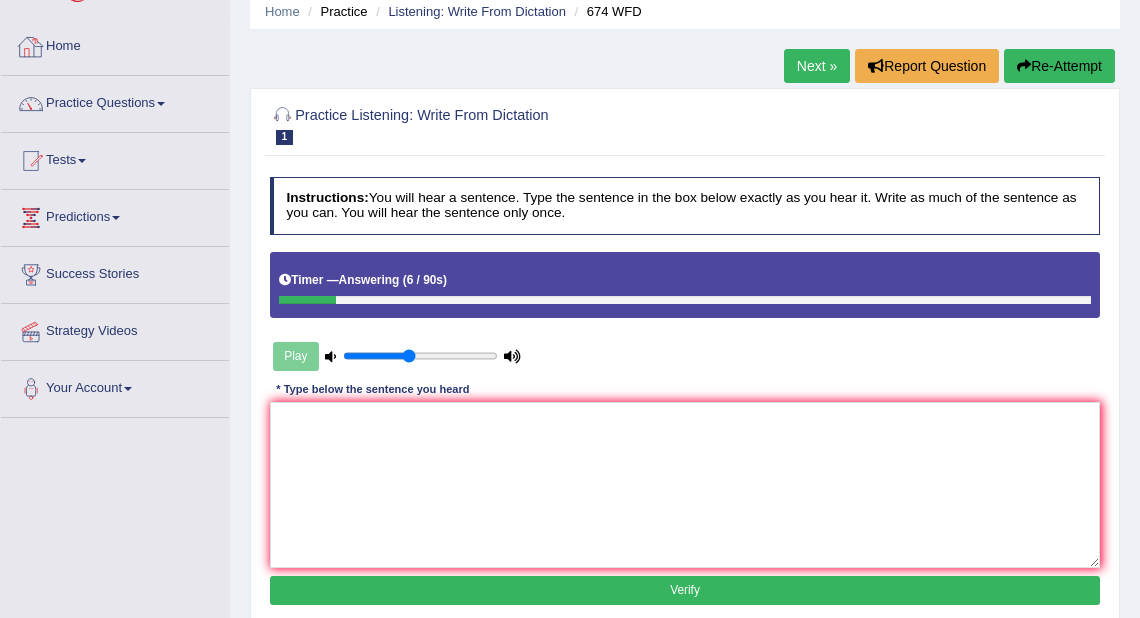 click on "Home" at bounding box center (115, 44) 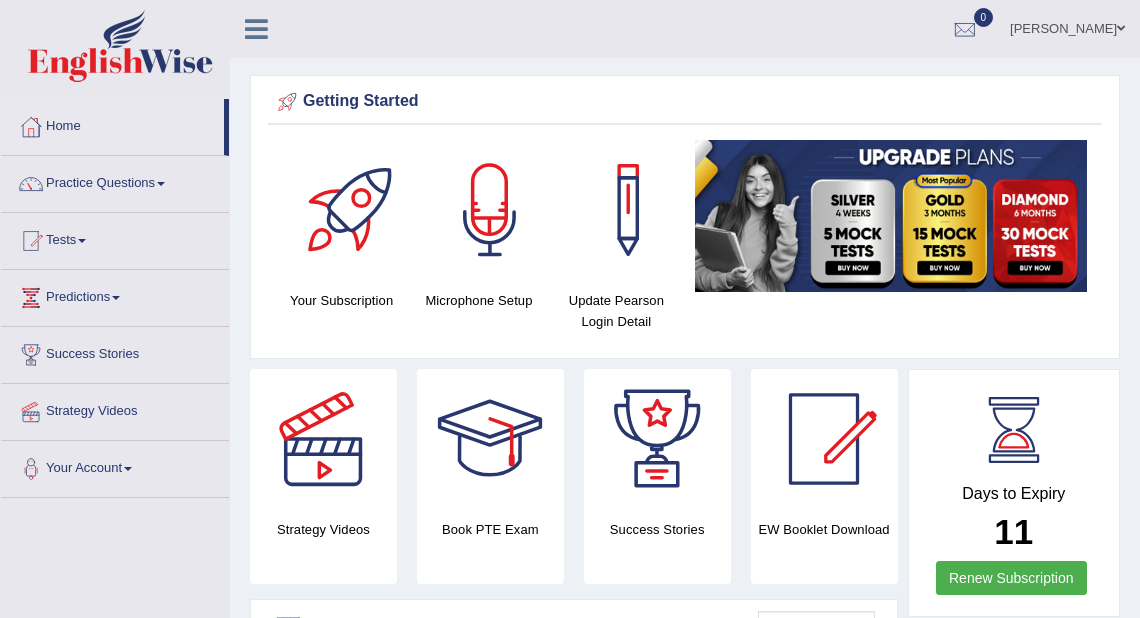 scroll, scrollTop: 0, scrollLeft: 0, axis: both 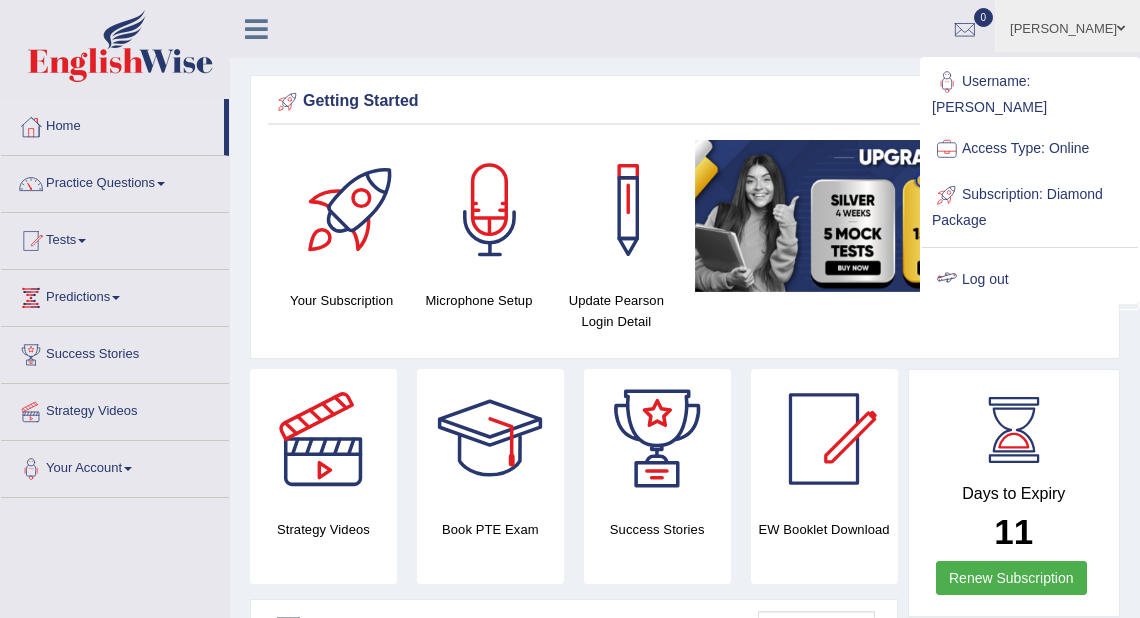 click on "Log out" at bounding box center (1030, 280) 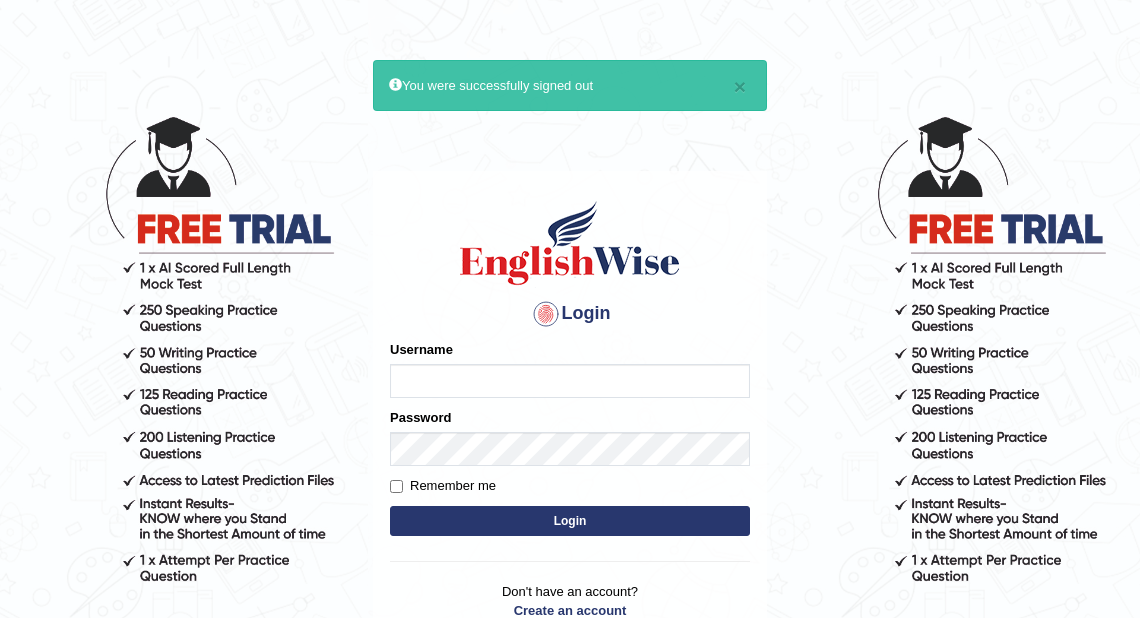 scroll, scrollTop: 0, scrollLeft: 0, axis: both 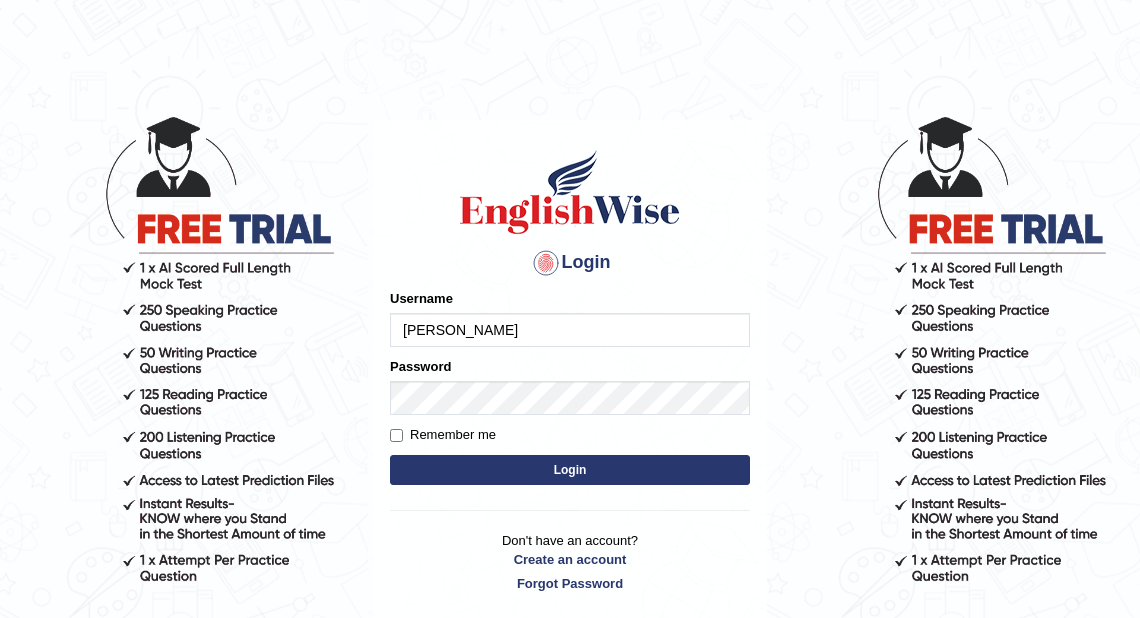 type on "[PERSON_NAME]" 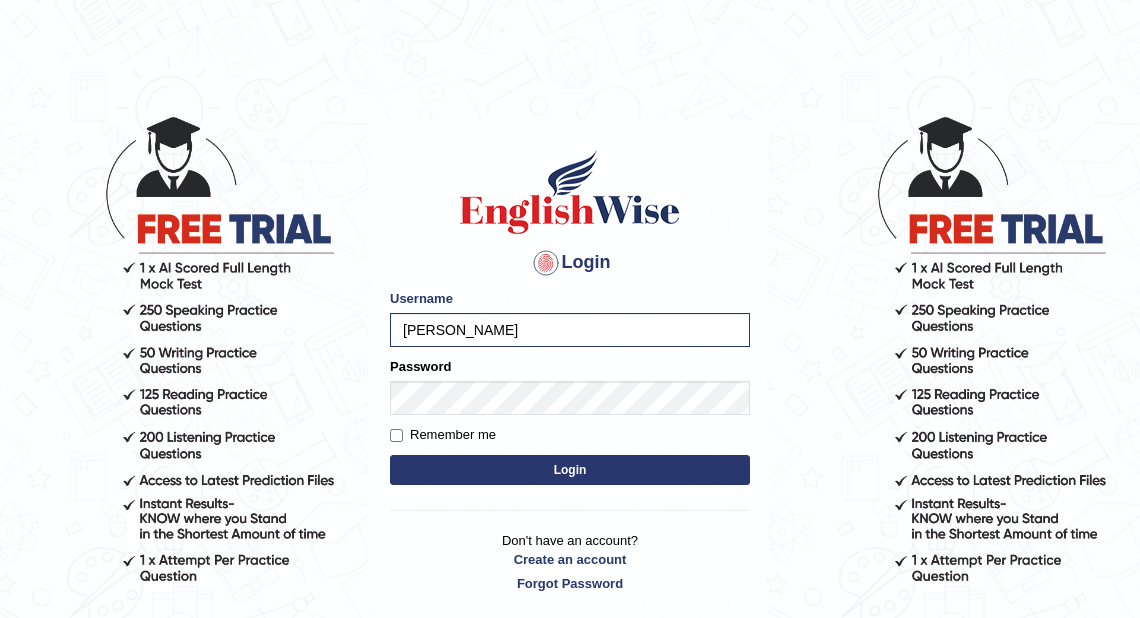 click on "Please fix the following errors:
Username
Rodis
Password
Remember me
Login" at bounding box center (570, 389) 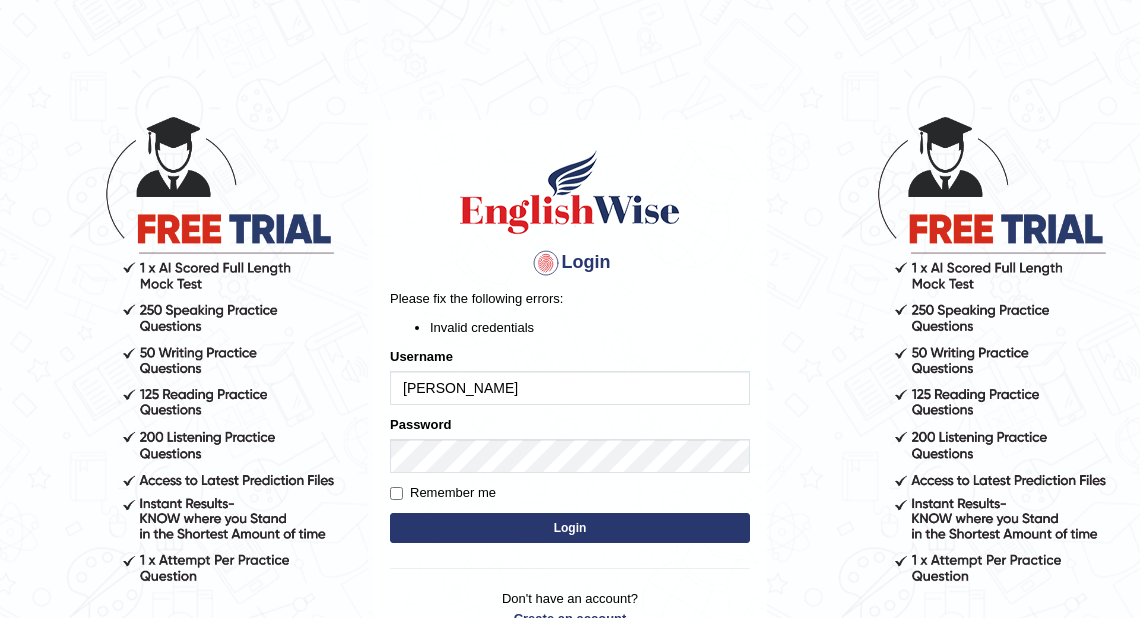 scroll, scrollTop: 0, scrollLeft: 0, axis: both 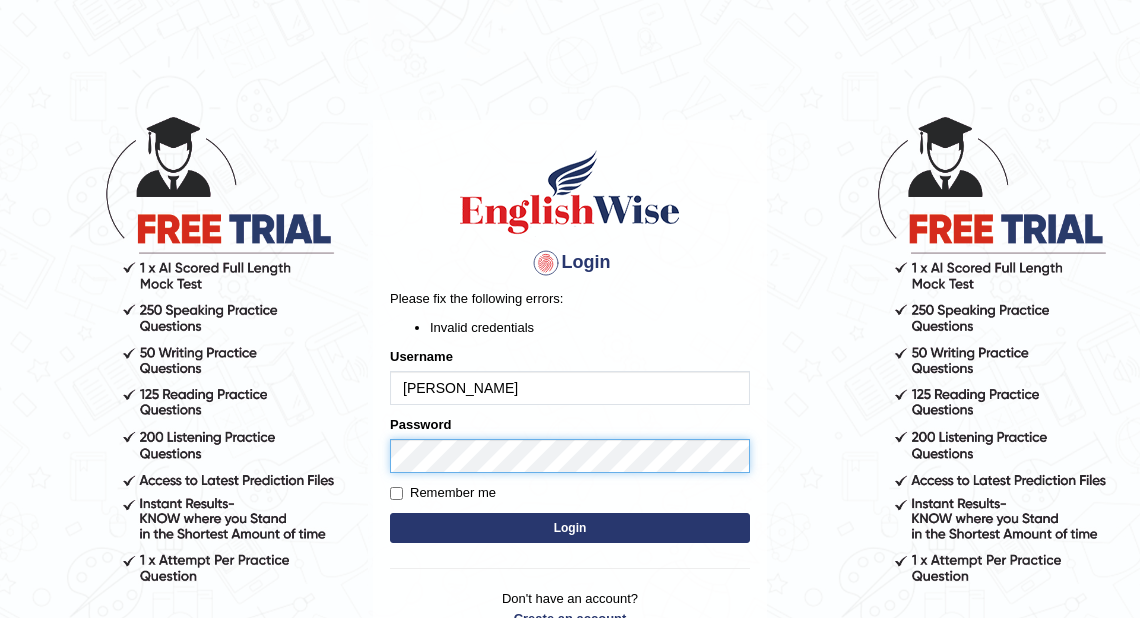 click on "Login
Please fix the following errors: Invalid credentials
Username
Rodis
Password
Remember me
Login
Don't have an account?
Create an account
Forgot Password
2025 ©  English Wise.  All Rights Reserved  Back to English Wise" at bounding box center (570, 366) 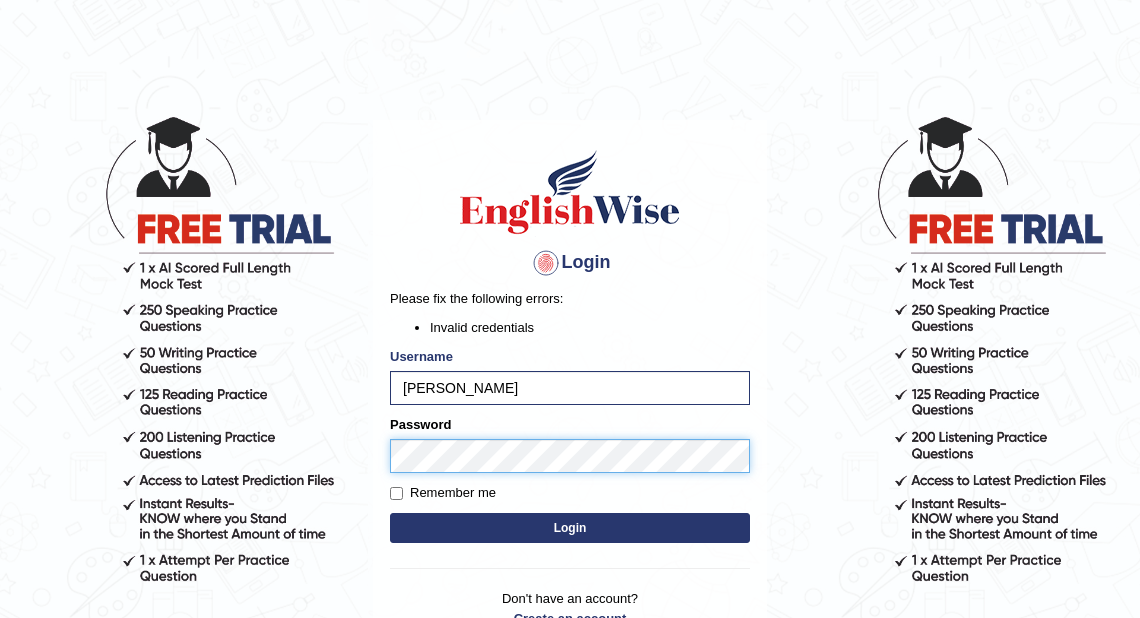 click on "Login" at bounding box center (570, 528) 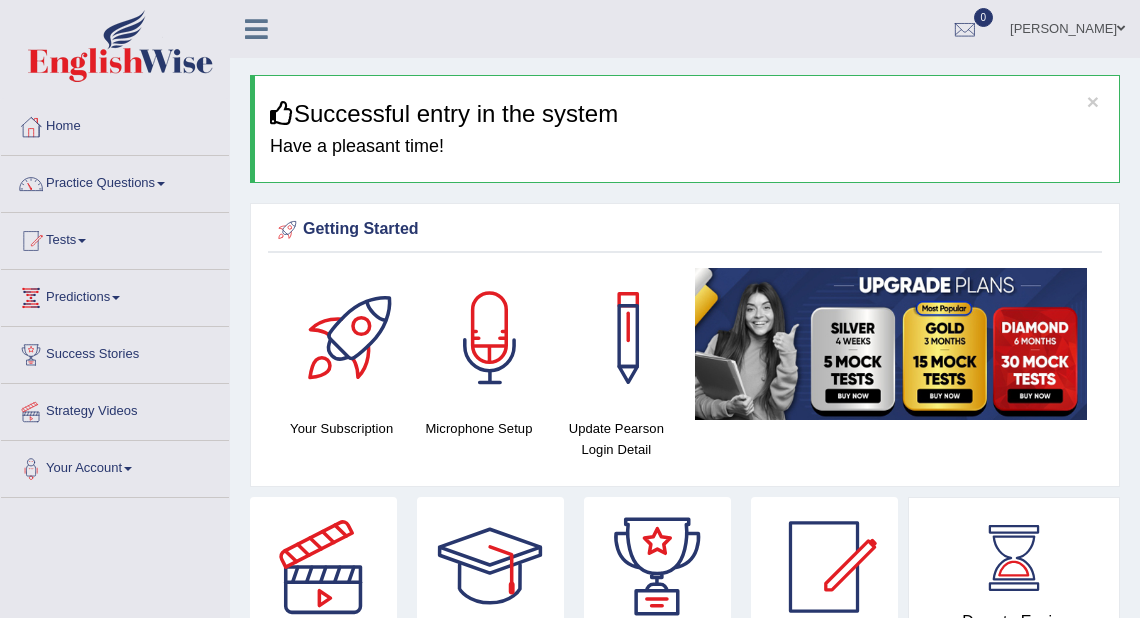 scroll, scrollTop: 0, scrollLeft: 0, axis: both 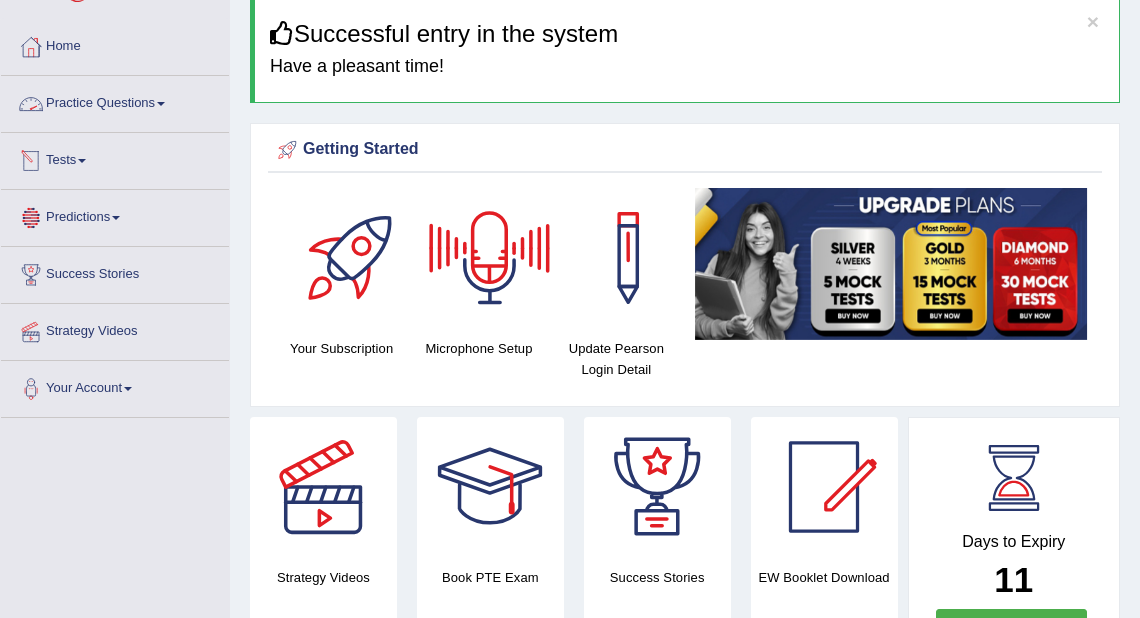 click on "Practice Questions" at bounding box center [115, 101] 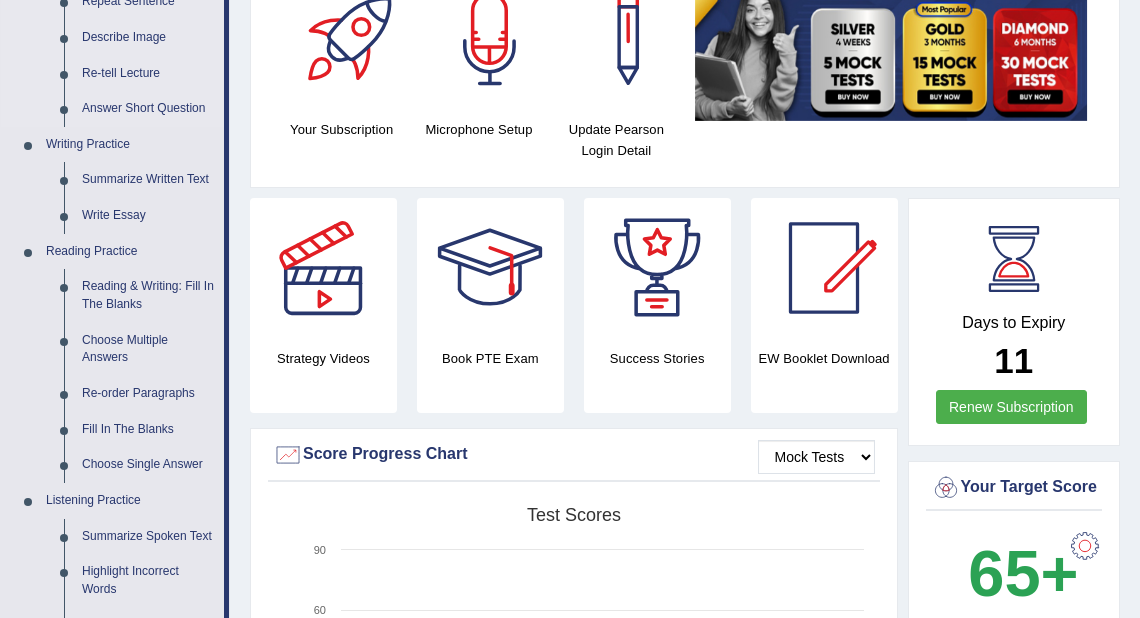 scroll, scrollTop: 320, scrollLeft: 0, axis: vertical 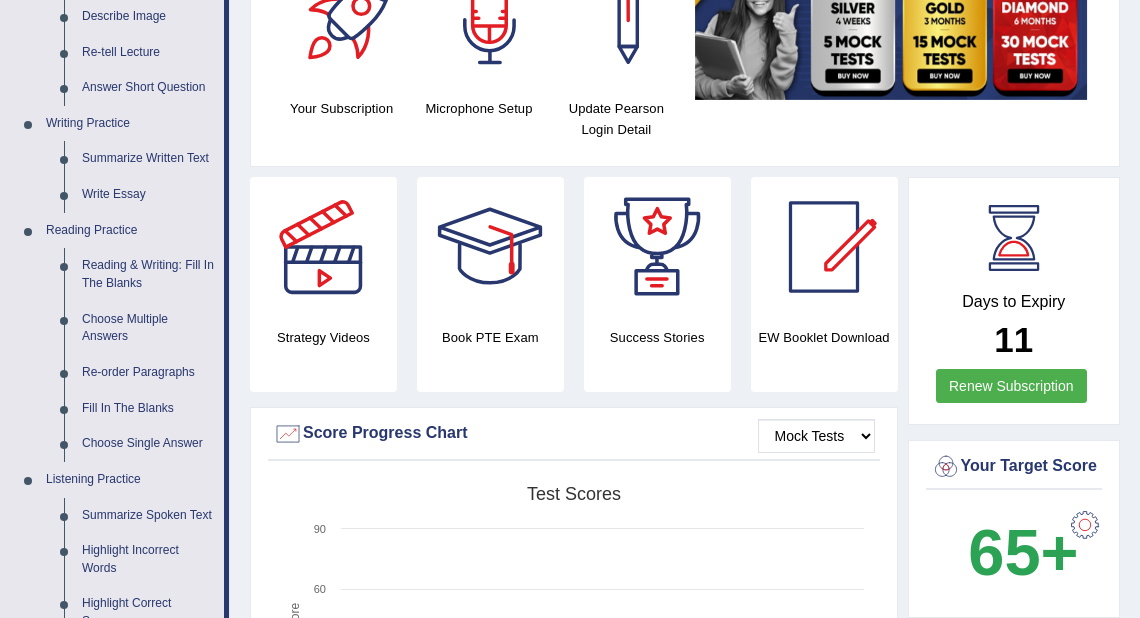 drag, startPoint x: 229, startPoint y: 183, endPoint x: 680, endPoint y: 183, distance: 451 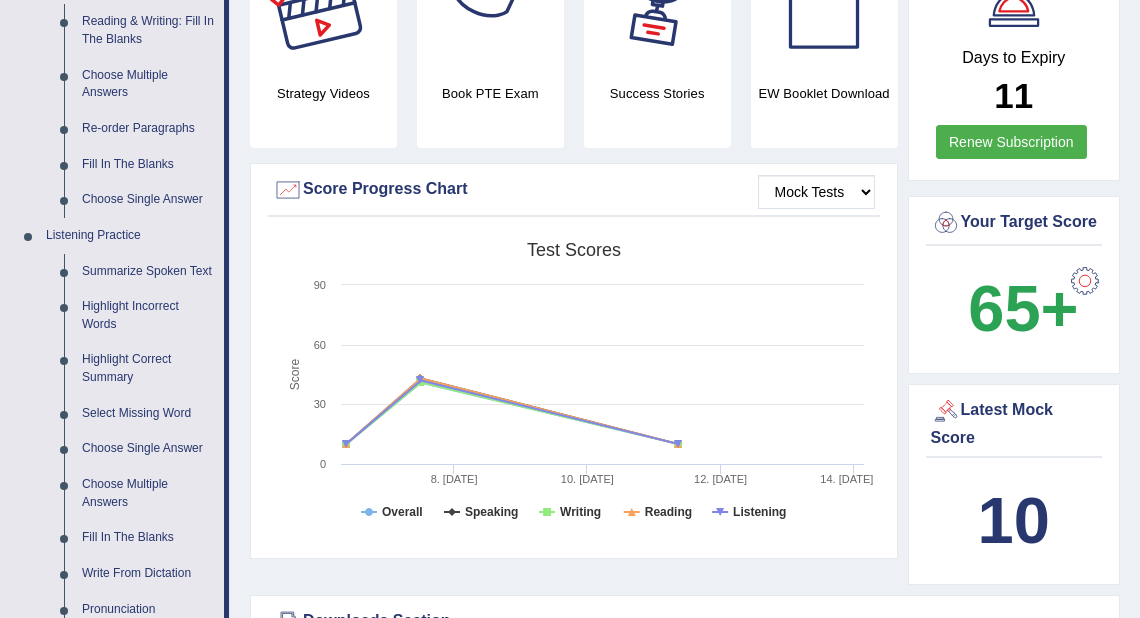 scroll, scrollTop: 657, scrollLeft: 0, axis: vertical 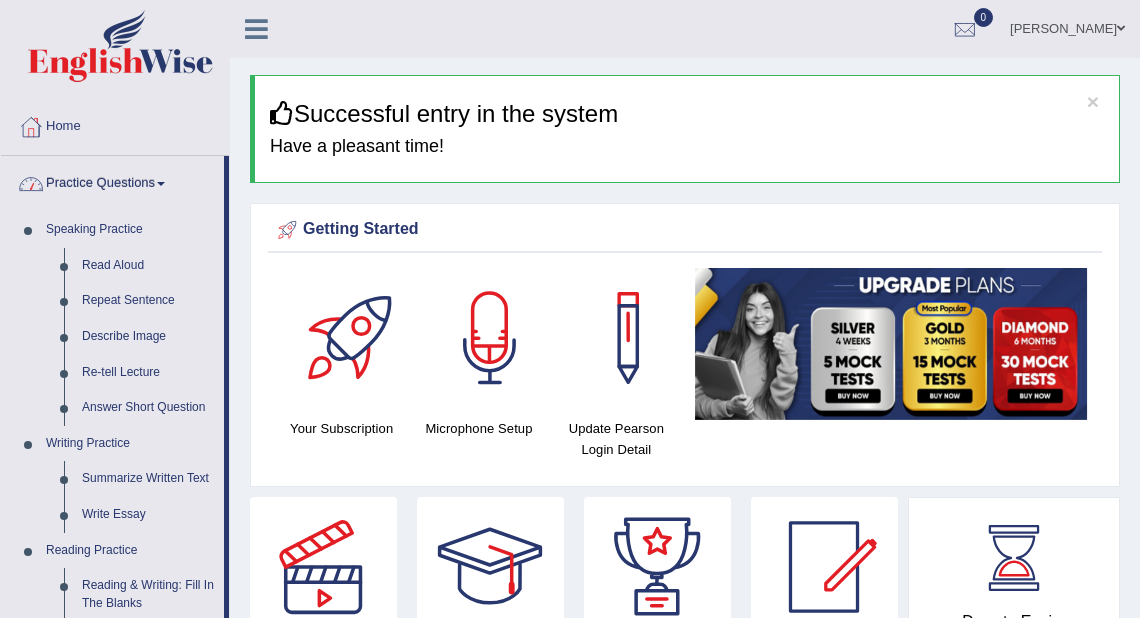 click on "Practice Questions" at bounding box center [112, 181] 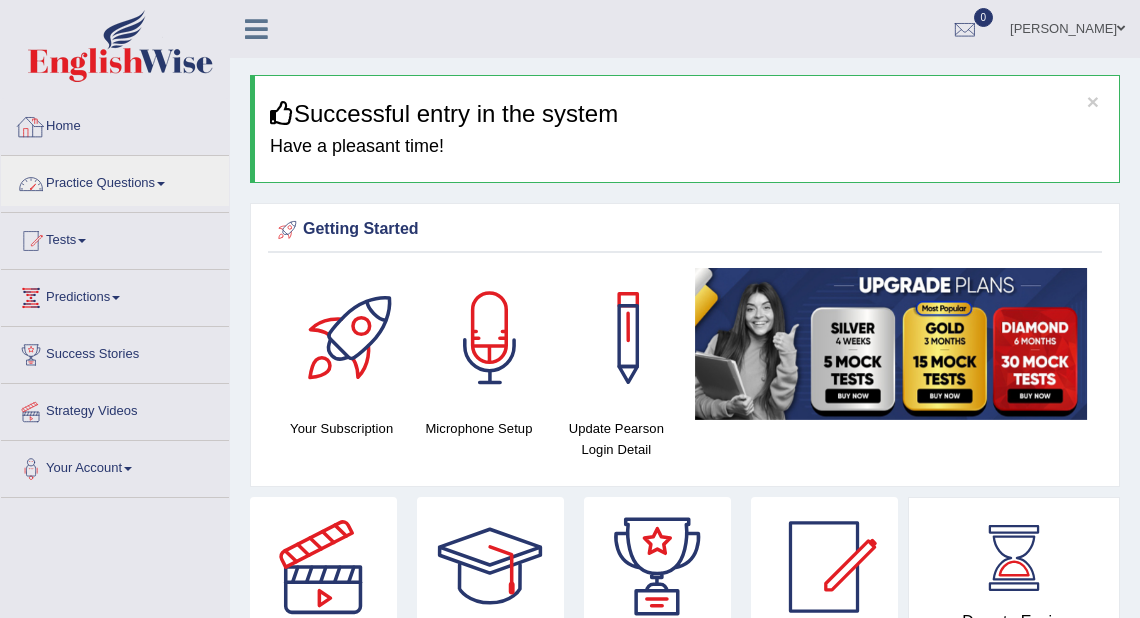 click on "Home" at bounding box center [115, 124] 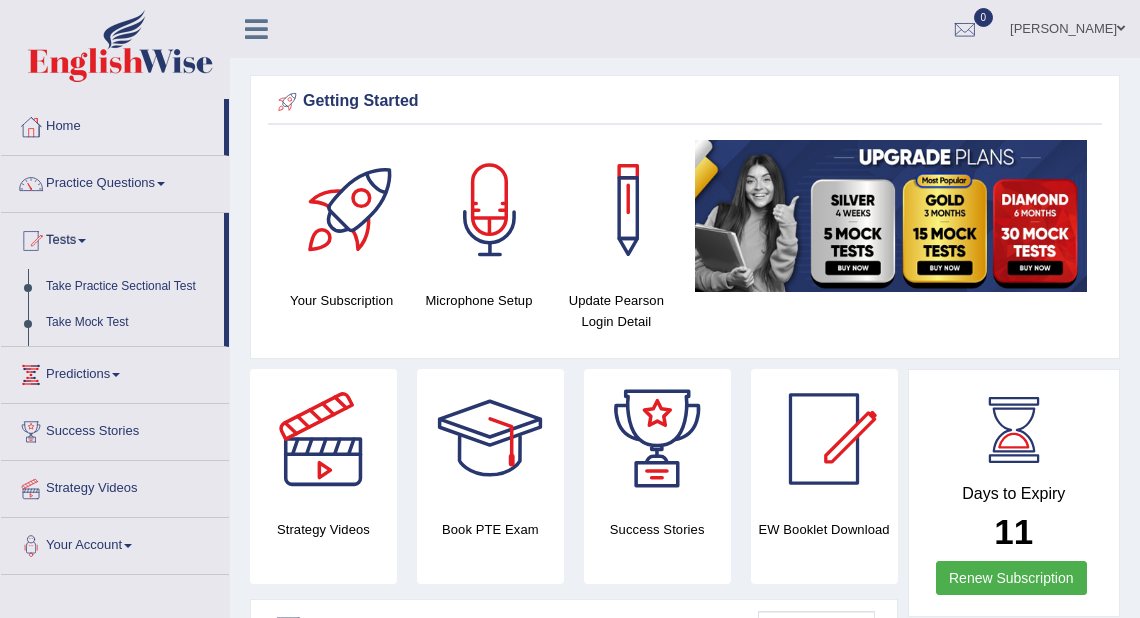 scroll, scrollTop: 0, scrollLeft: 0, axis: both 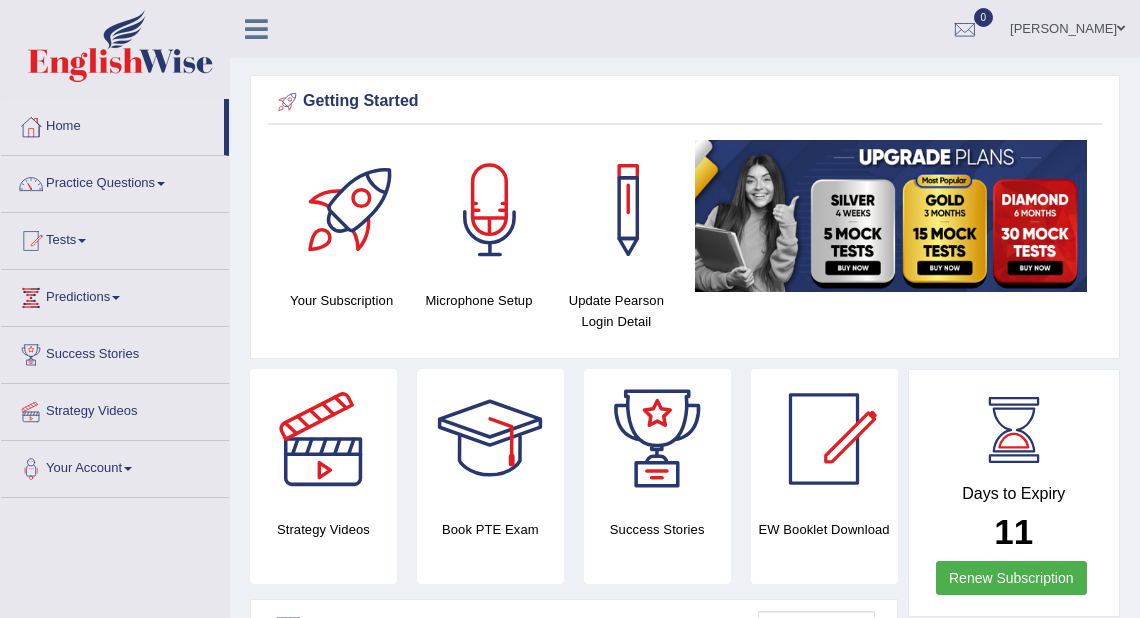 click on "Tests" at bounding box center (115, 238) 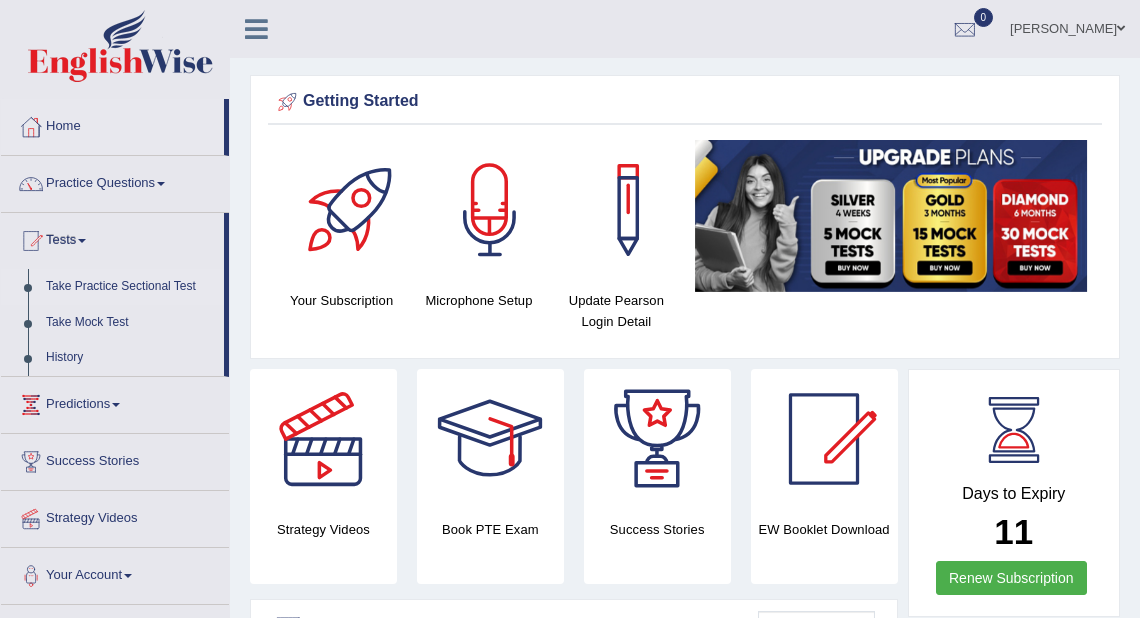 click on "Take Practice Sectional Test" at bounding box center [130, 287] 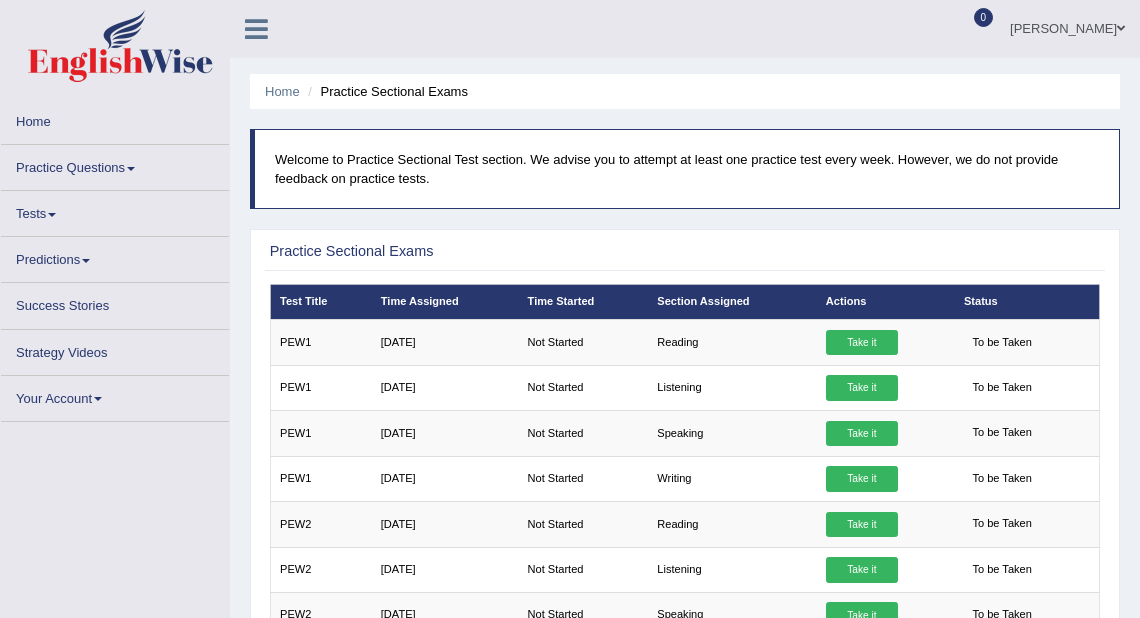 scroll, scrollTop: 0, scrollLeft: 0, axis: both 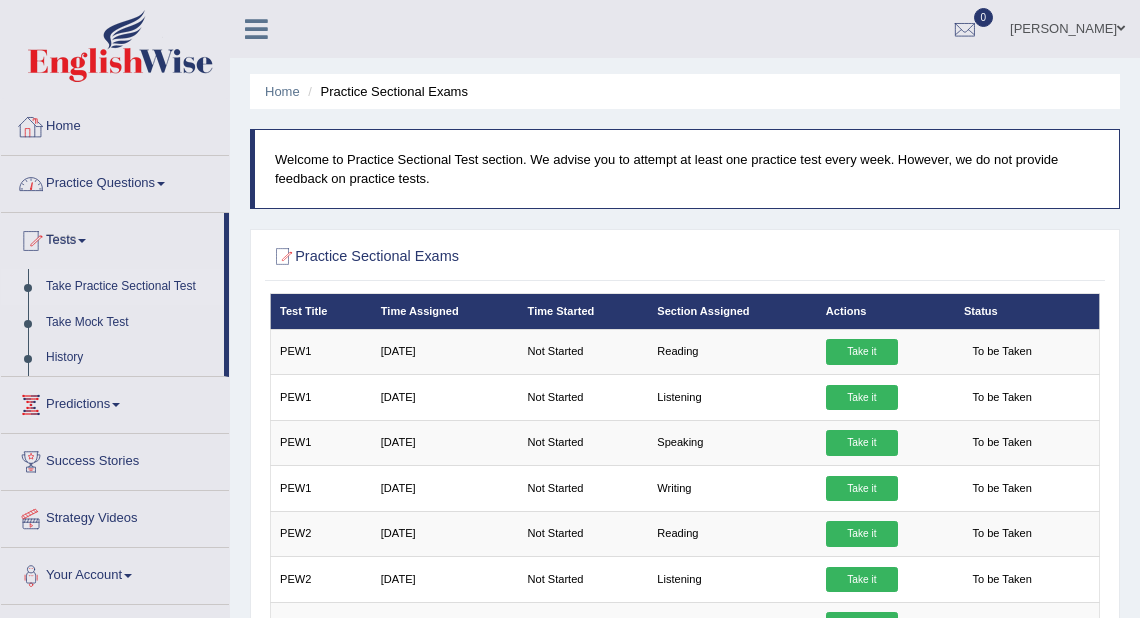 click on "Home" at bounding box center [115, 124] 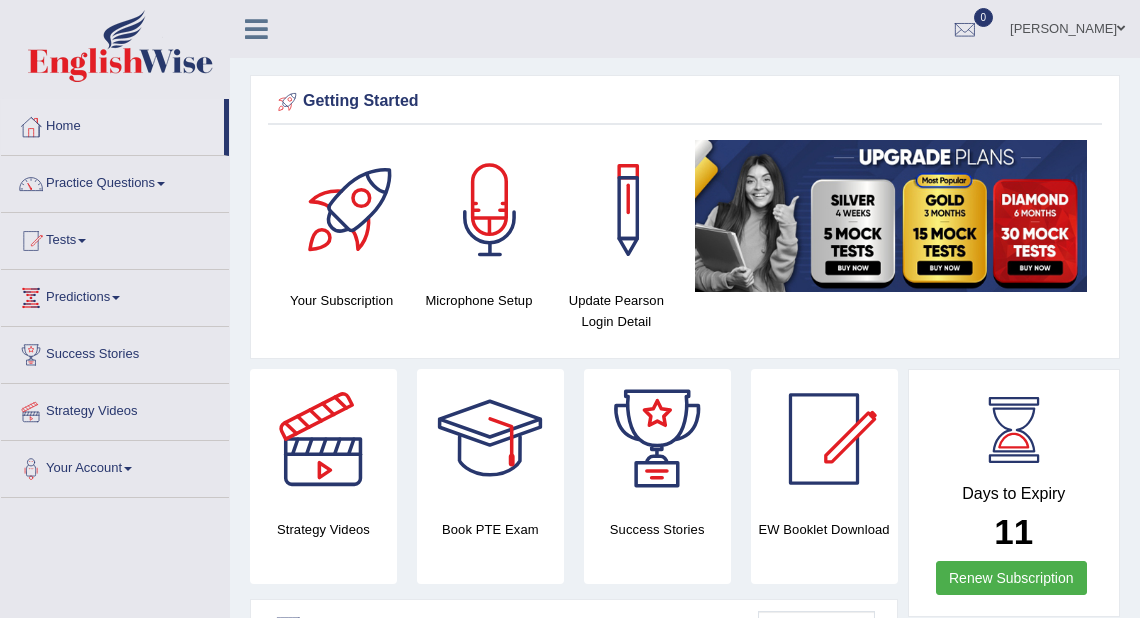 scroll, scrollTop: 0, scrollLeft: 0, axis: both 